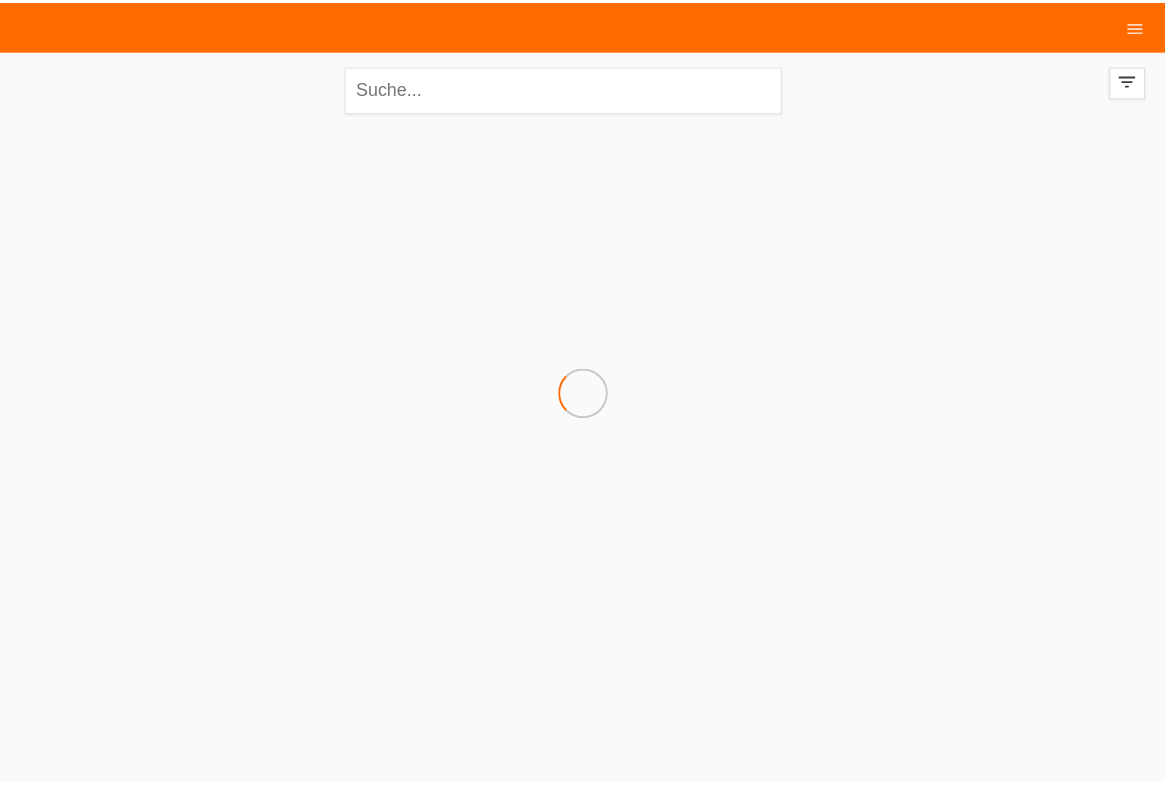 scroll, scrollTop: 0, scrollLeft: 0, axis: both 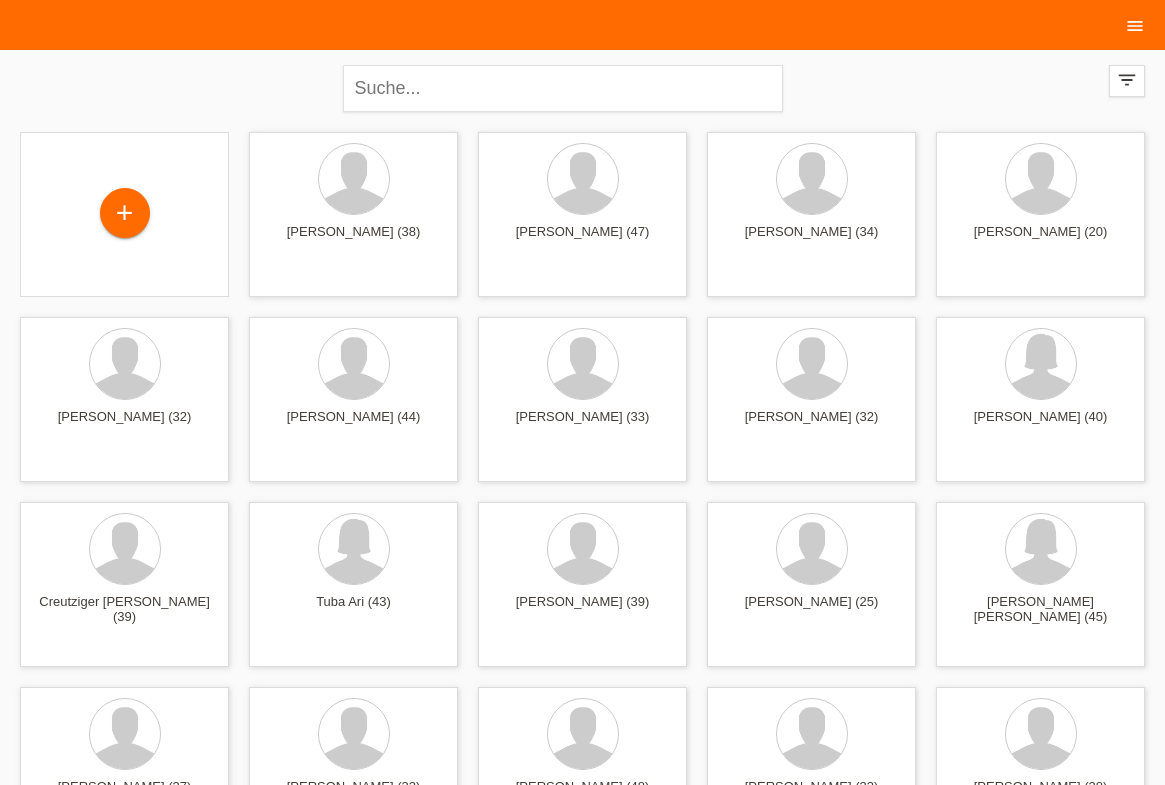 click on "menu" at bounding box center (1135, 26) 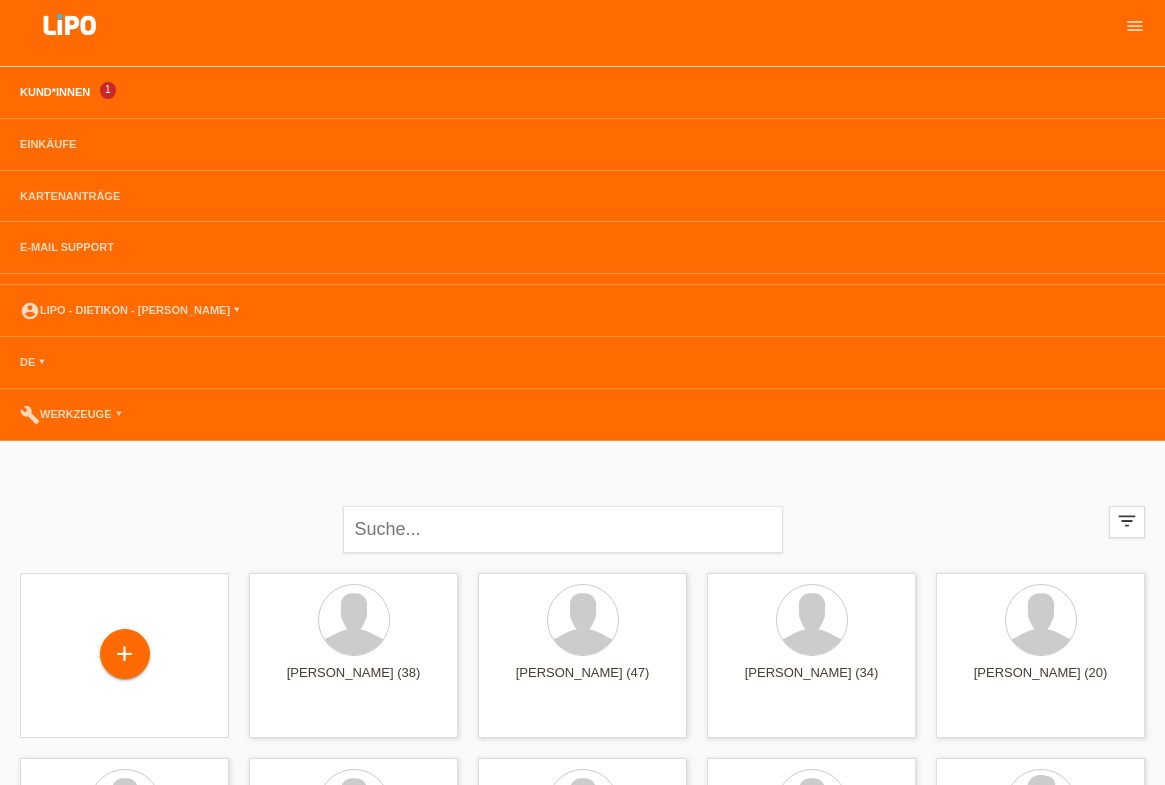 click on "Kund*innen" at bounding box center (55, 92) 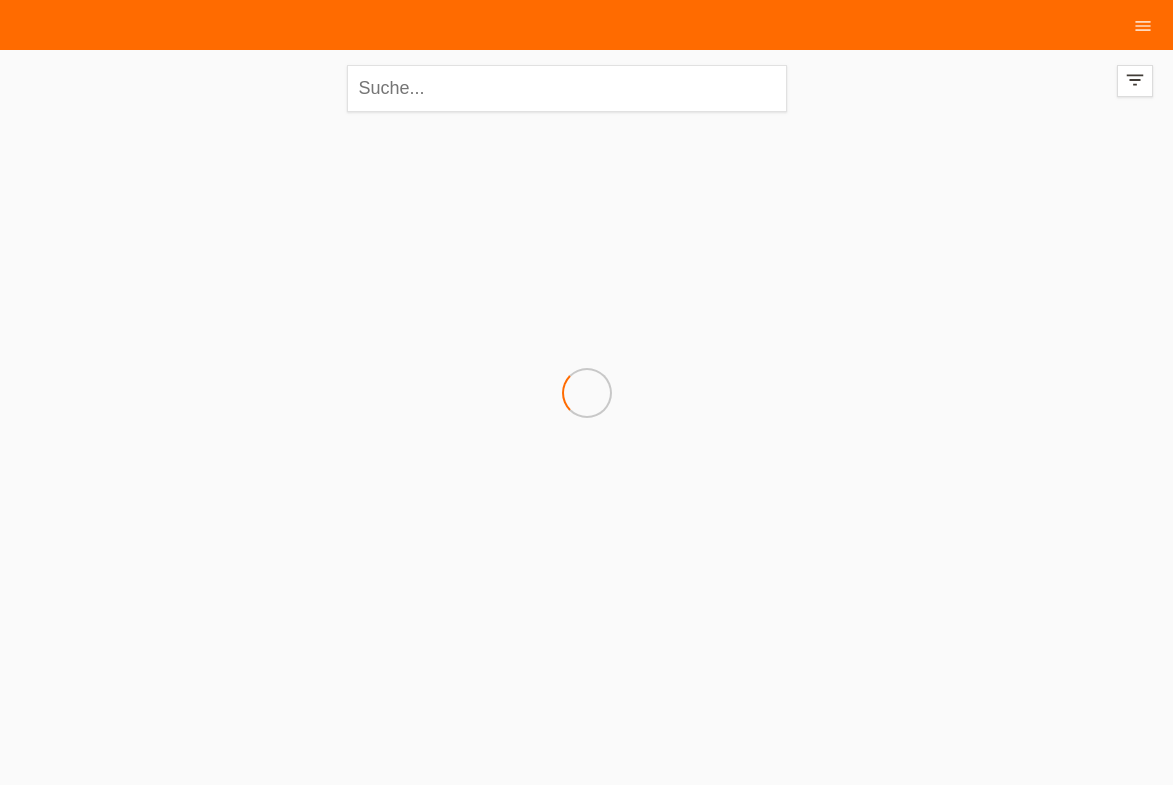 scroll, scrollTop: 0, scrollLeft: 0, axis: both 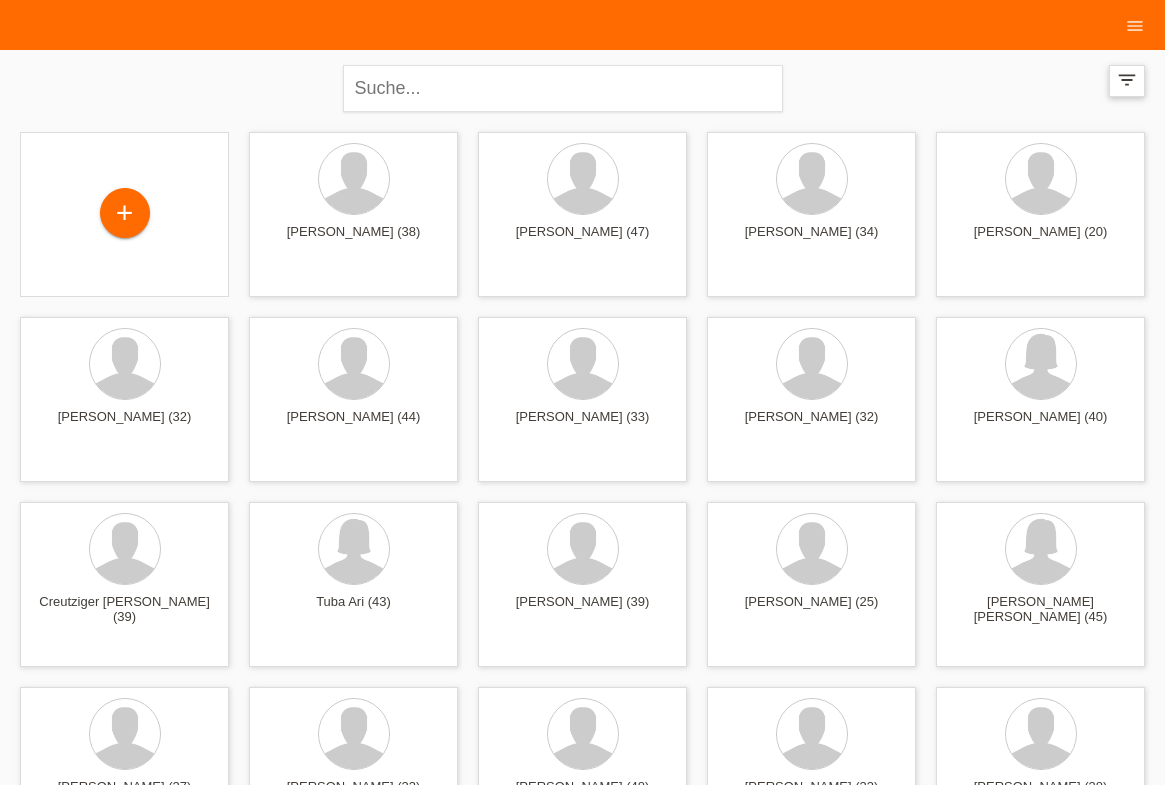 click on "filter_list" at bounding box center [1127, 80] 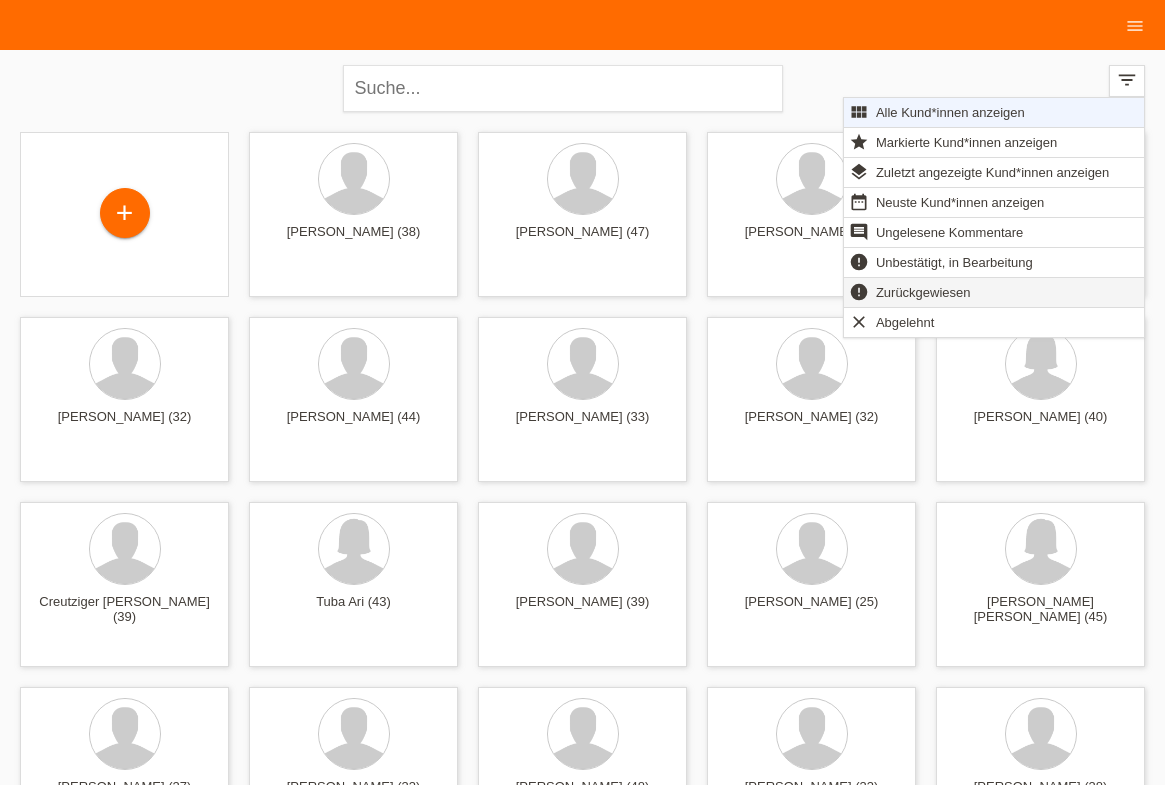 click on "Zurückgewiesen" at bounding box center (923, 292) 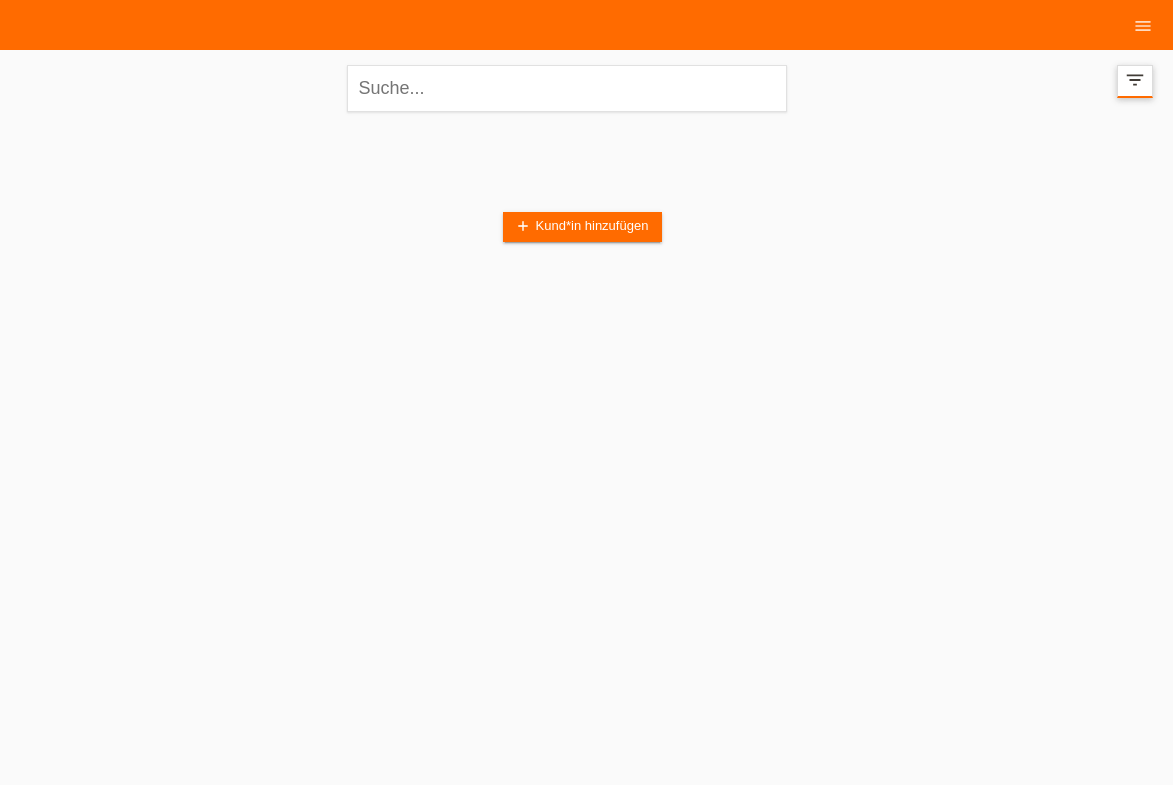 click on "filter_list" at bounding box center [1135, 80] 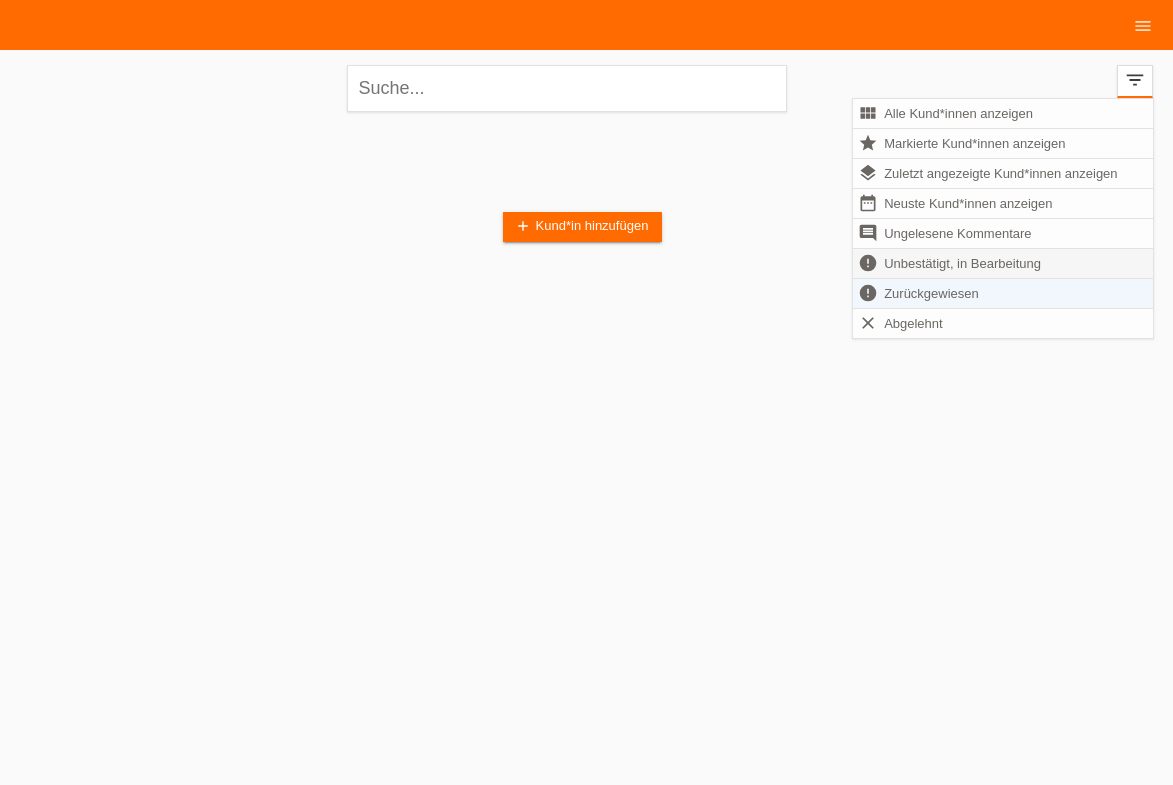 click on "Unbestätigt, in Bearbeitung" at bounding box center [962, 263] 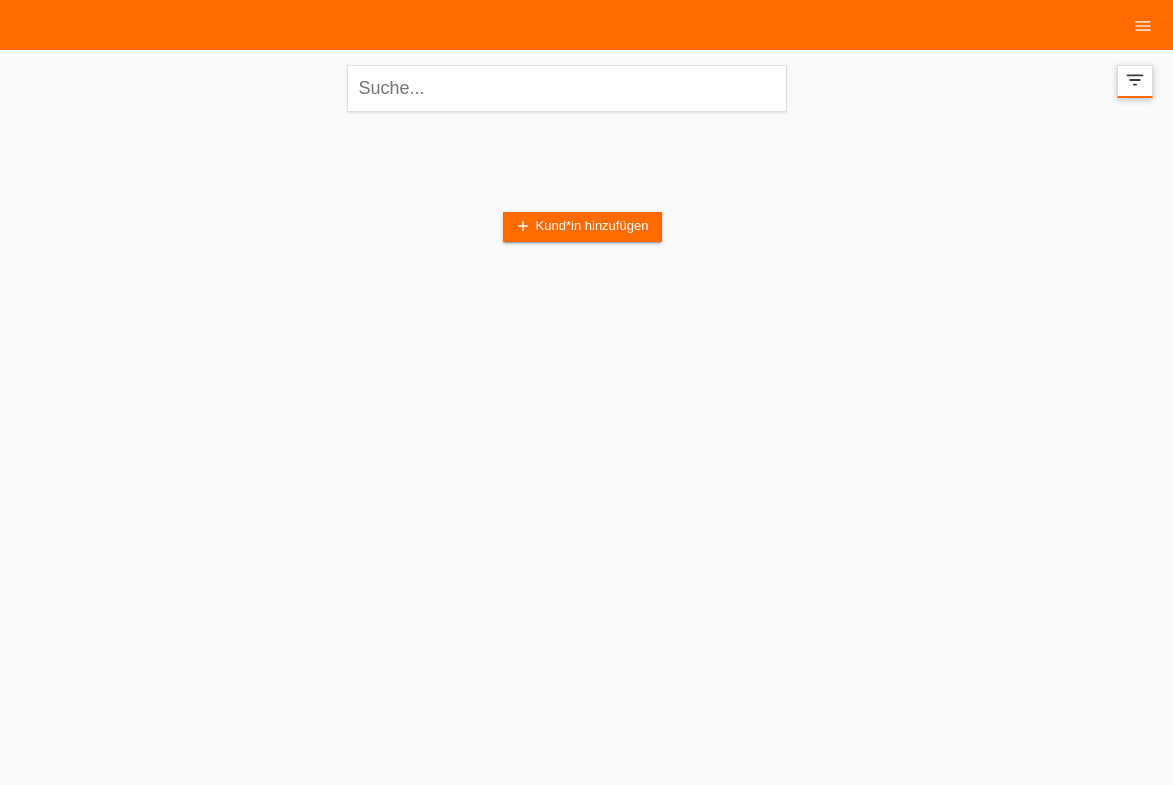 click on "filter_list" at bounding box center [1135, 80] 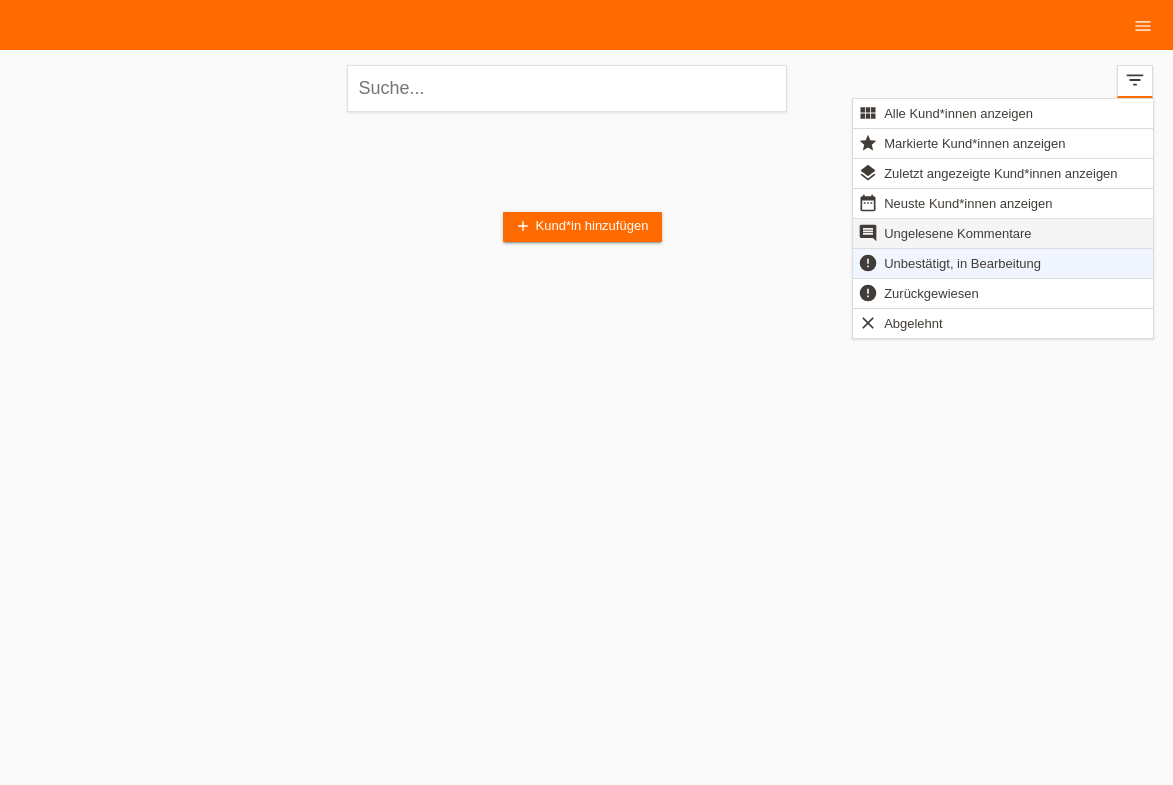 click on "Ungelesene Kommentare" at bounding box center (957, 233) 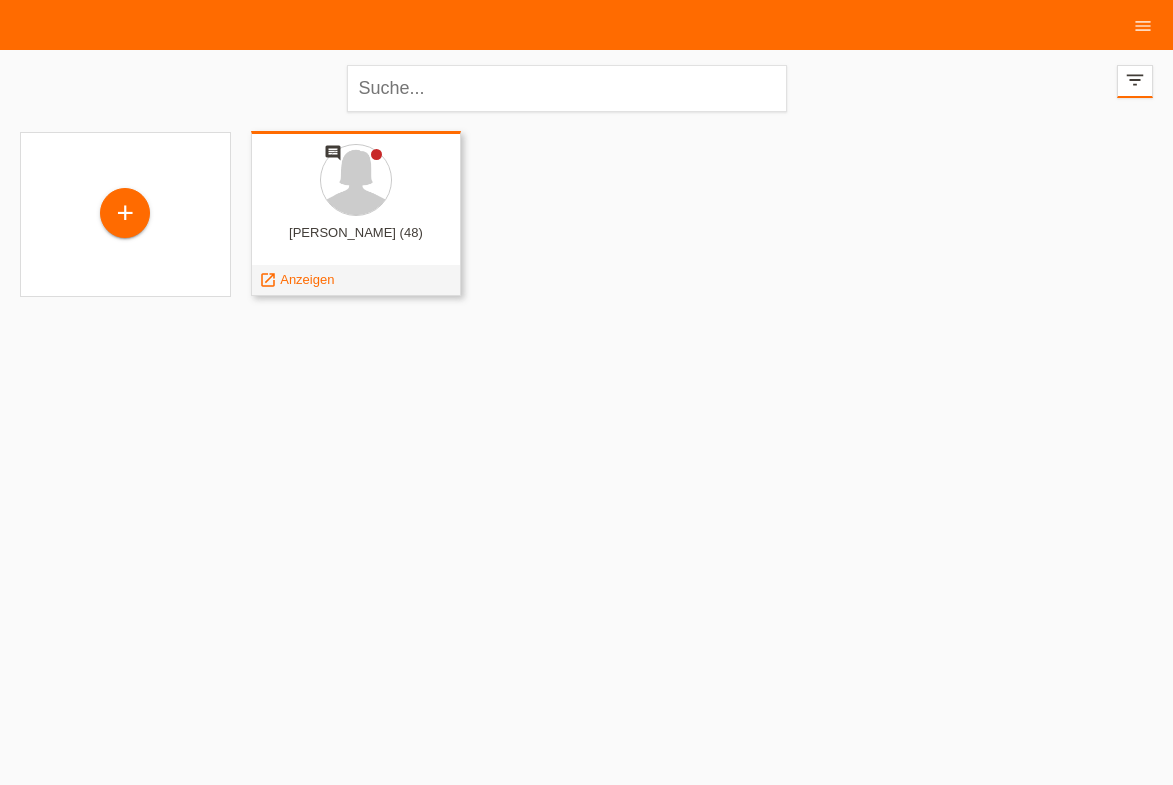 click at bounding box center [356, 181] 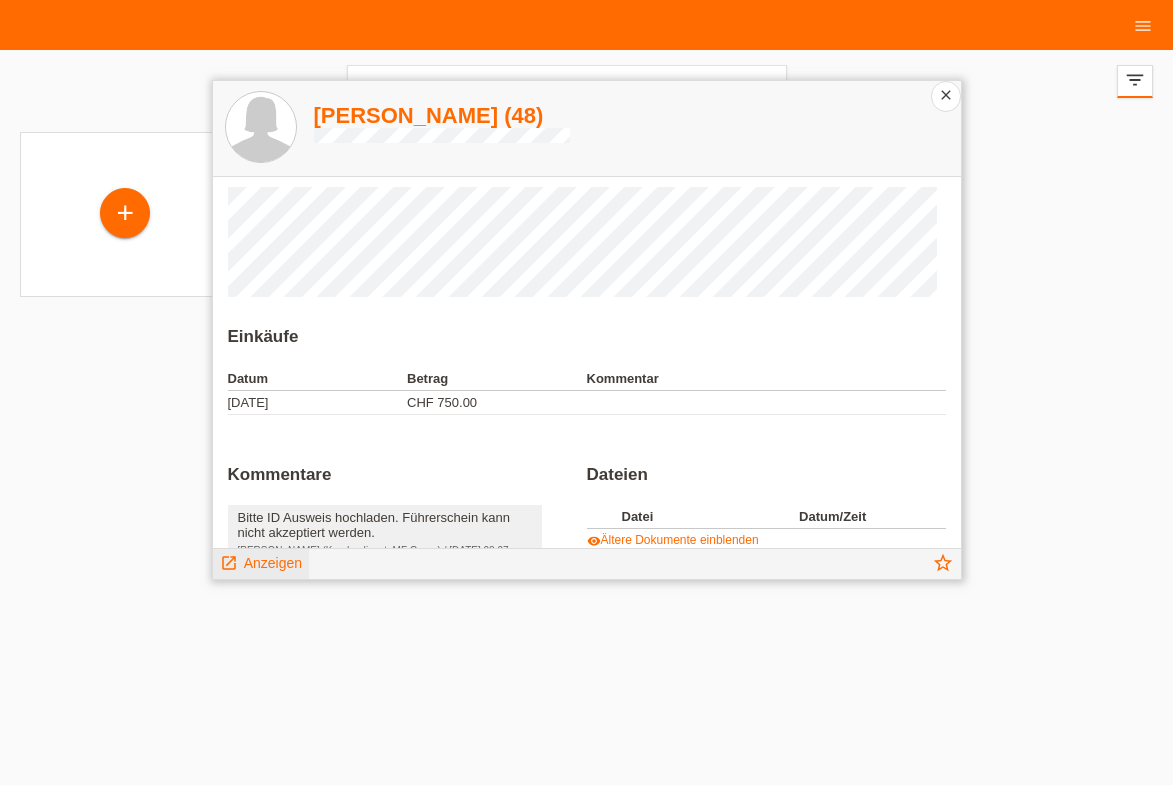 click on "Anzeigen" at bounding box center (273, 563) 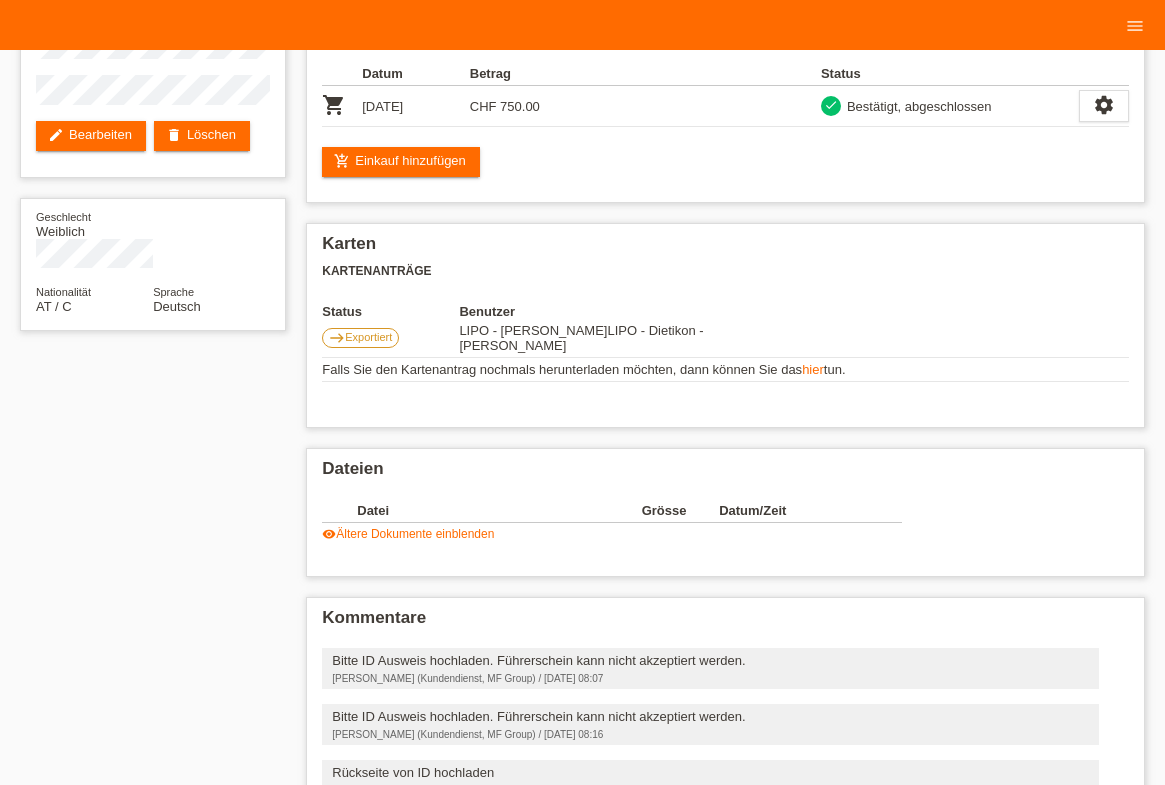 scroll, scrollTop: 303, scrollLeft: 0, axis: vertical 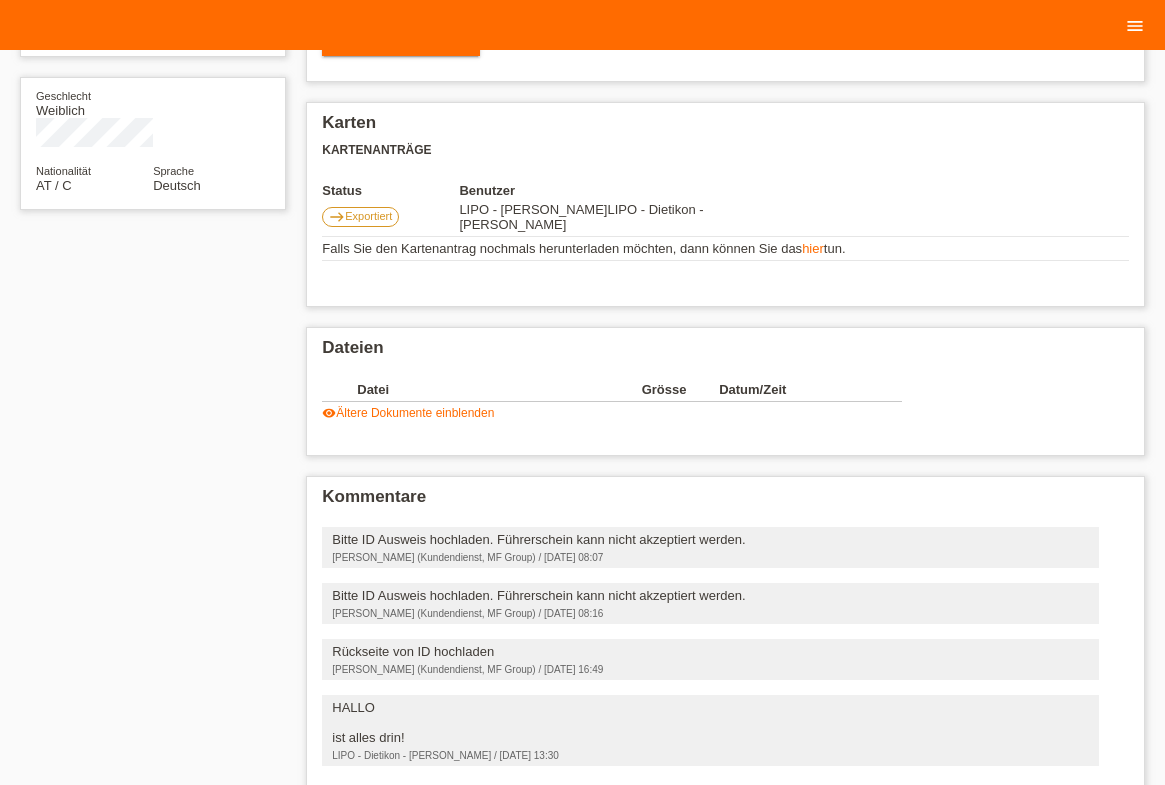 click on "menu" at bounding box center [1135, 26] 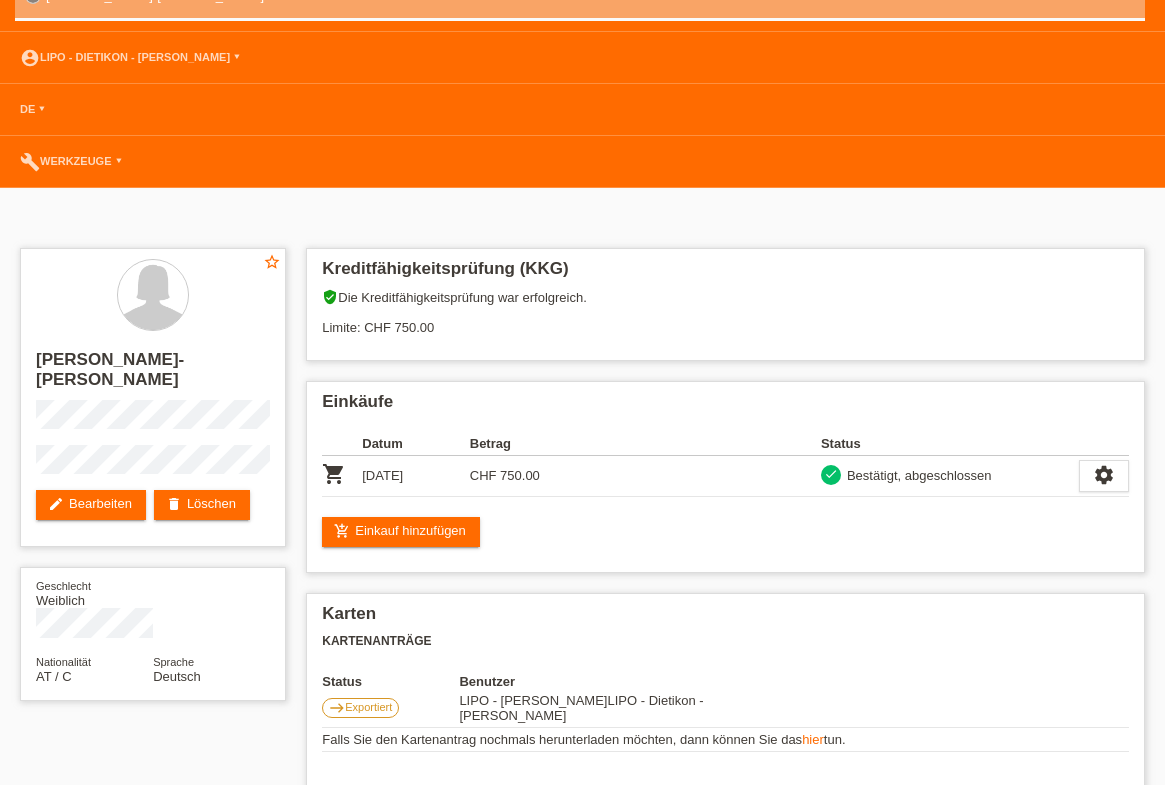 click on "Einkäufe" at bounding box center [582, -158] 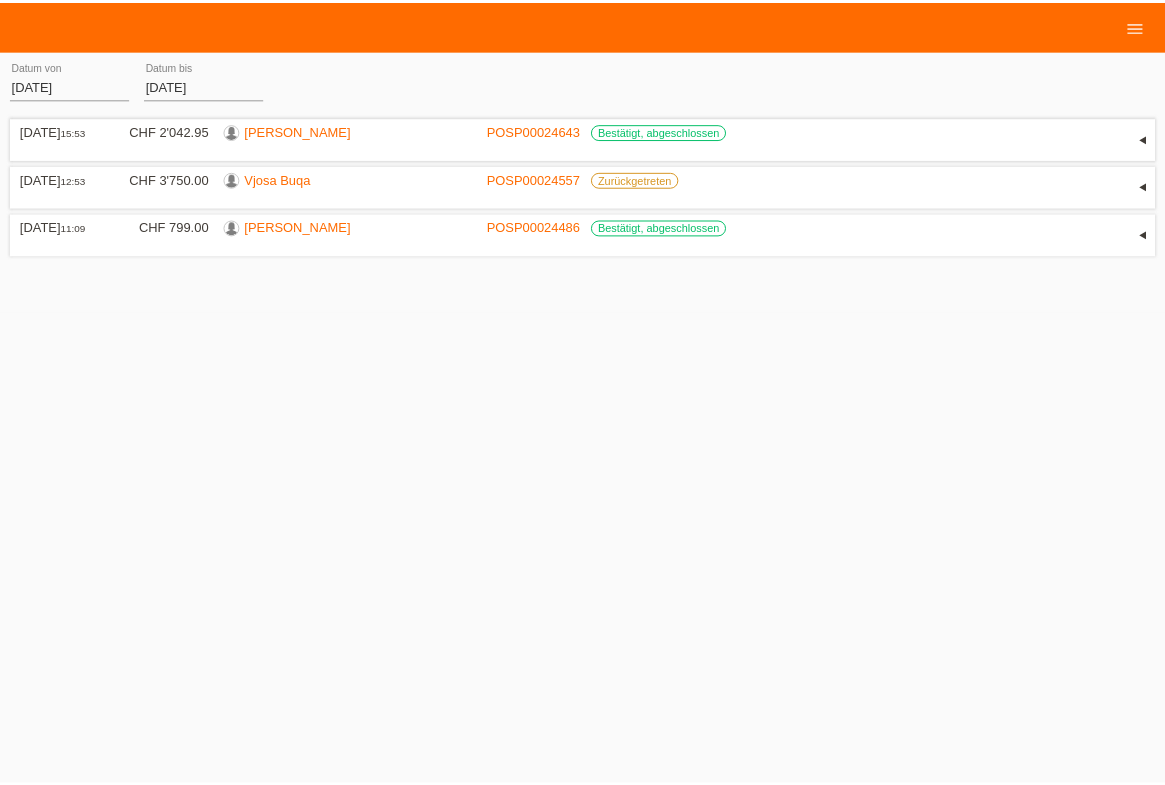 scroll, scrollTop: 0, scrollLeft: 0, axis: both 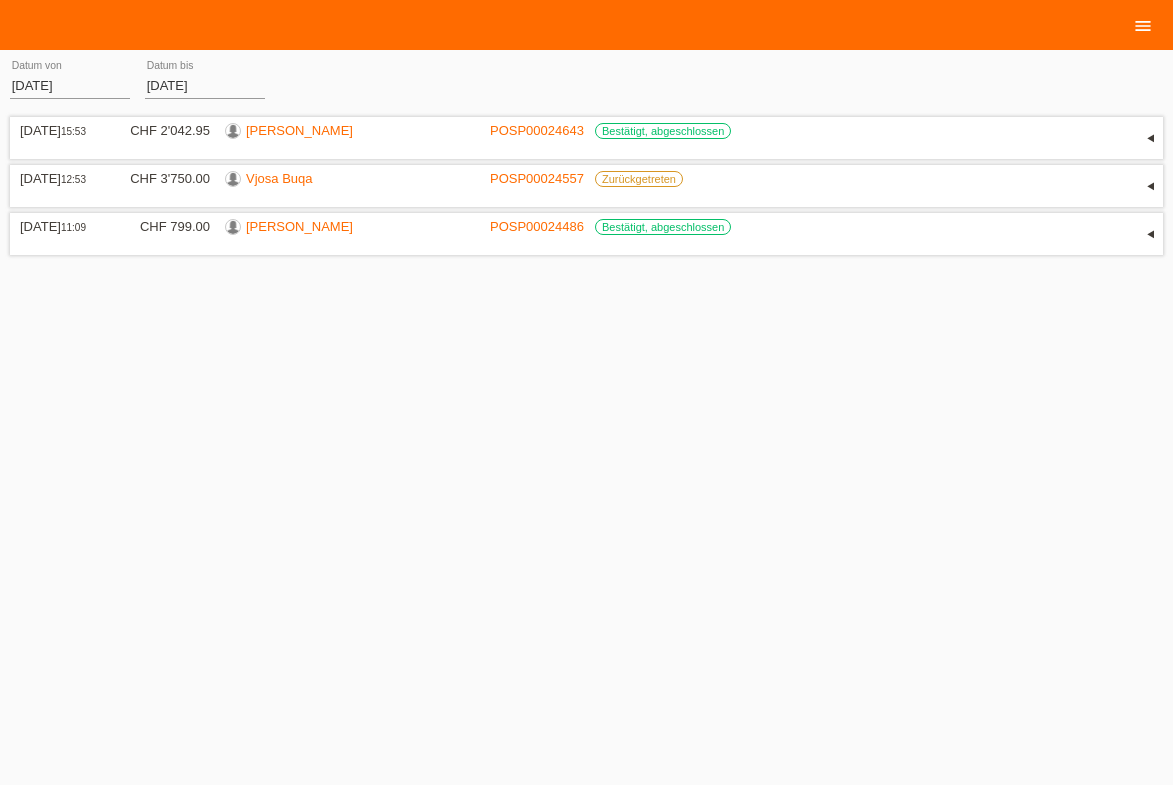 click on "menu" at bounding box center (1143, 25) 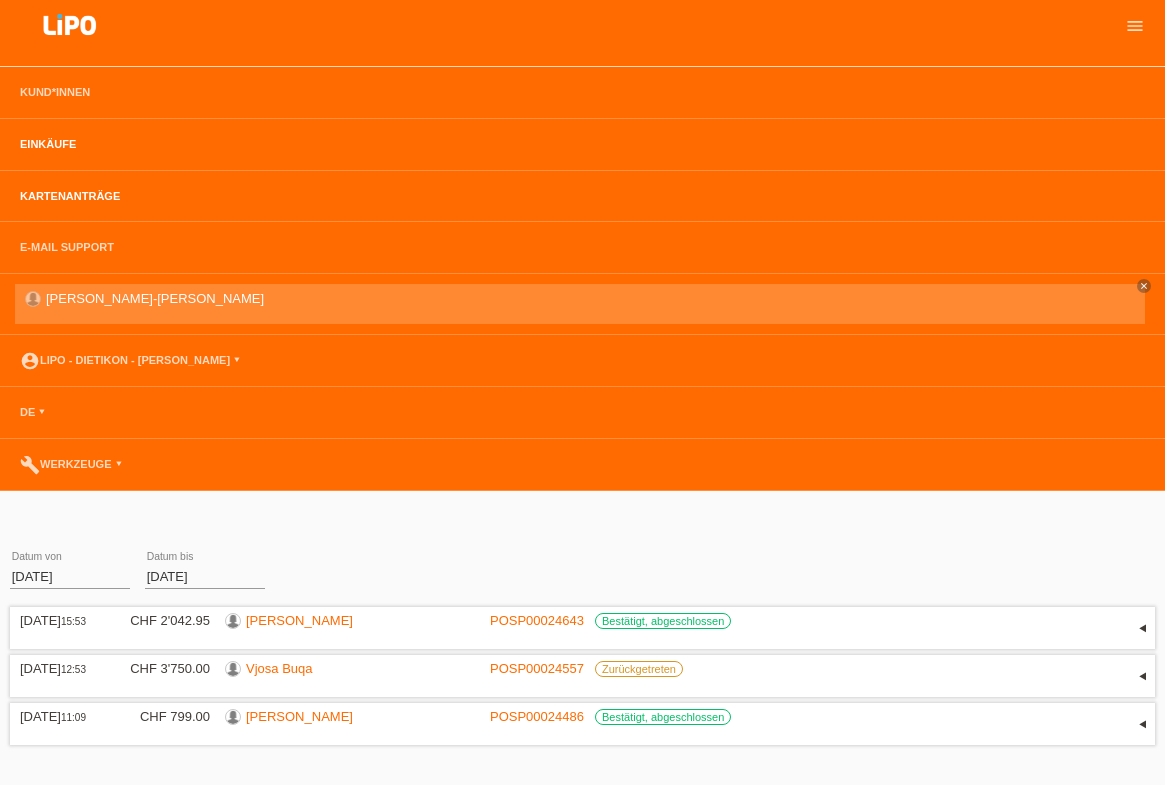 click on "Kartenanträge" at bounding box center (70, 196) 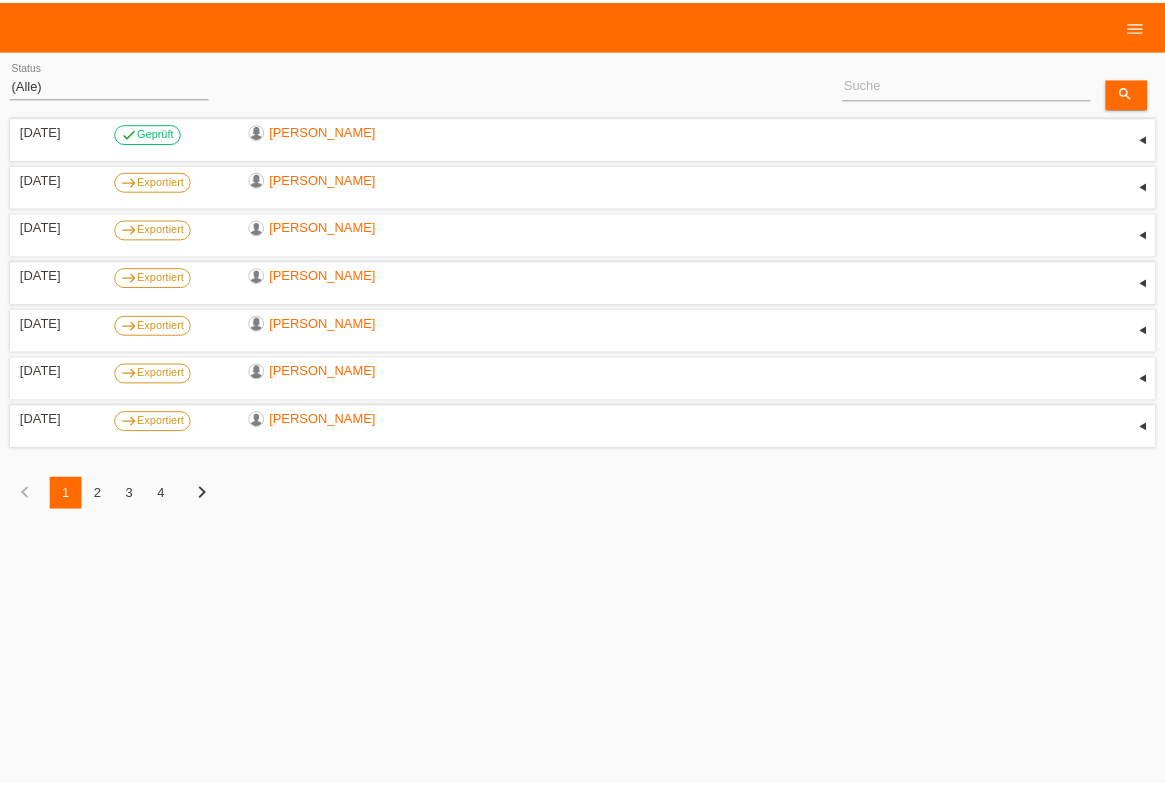 scroll, scrollTop: 0, scrollLeft: 0, axis: both 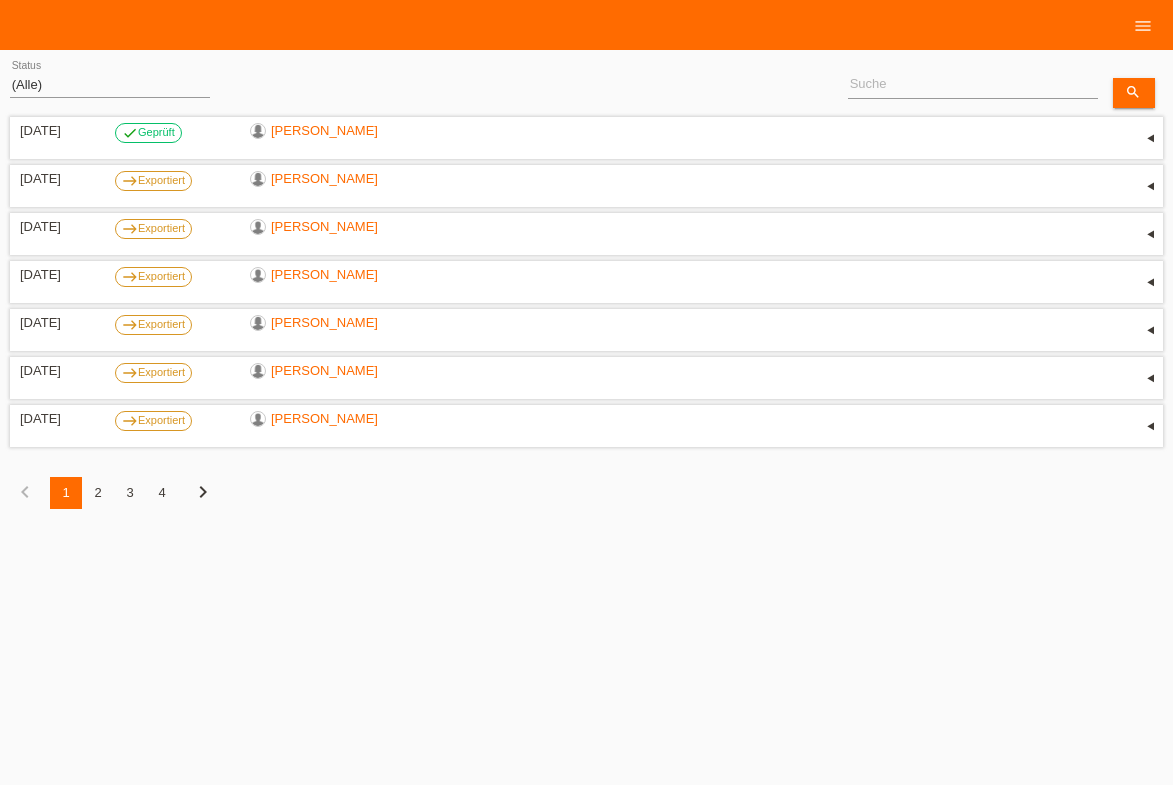 click on "2" at bounding box center [98, 493] 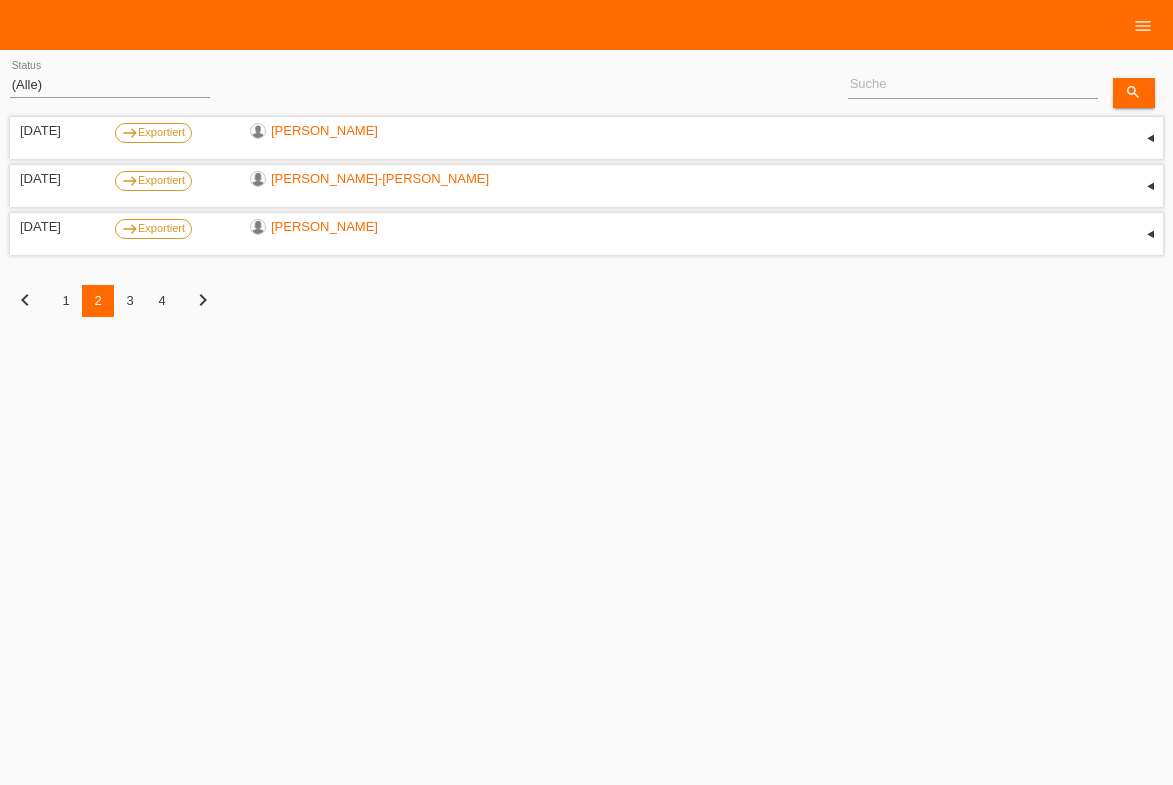 click on "1" at bounding box center [66, 301] 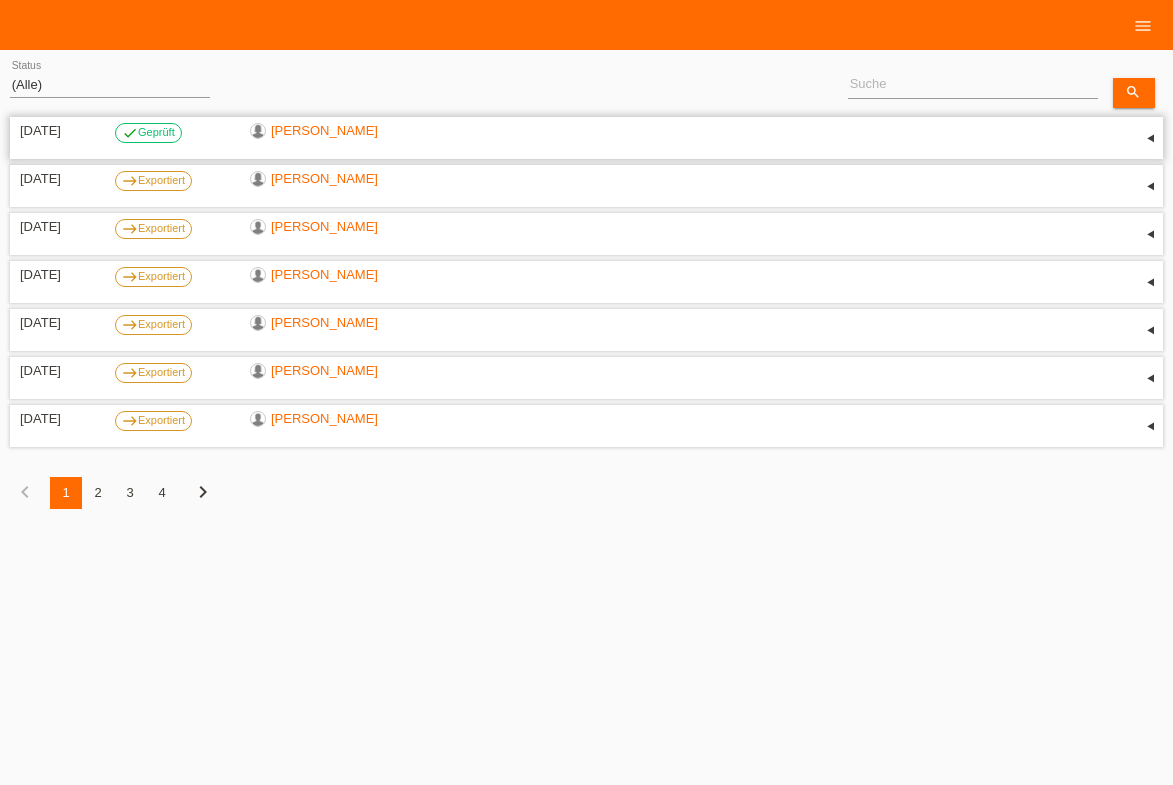 click on "▾" at bounding box center (1148, 138) 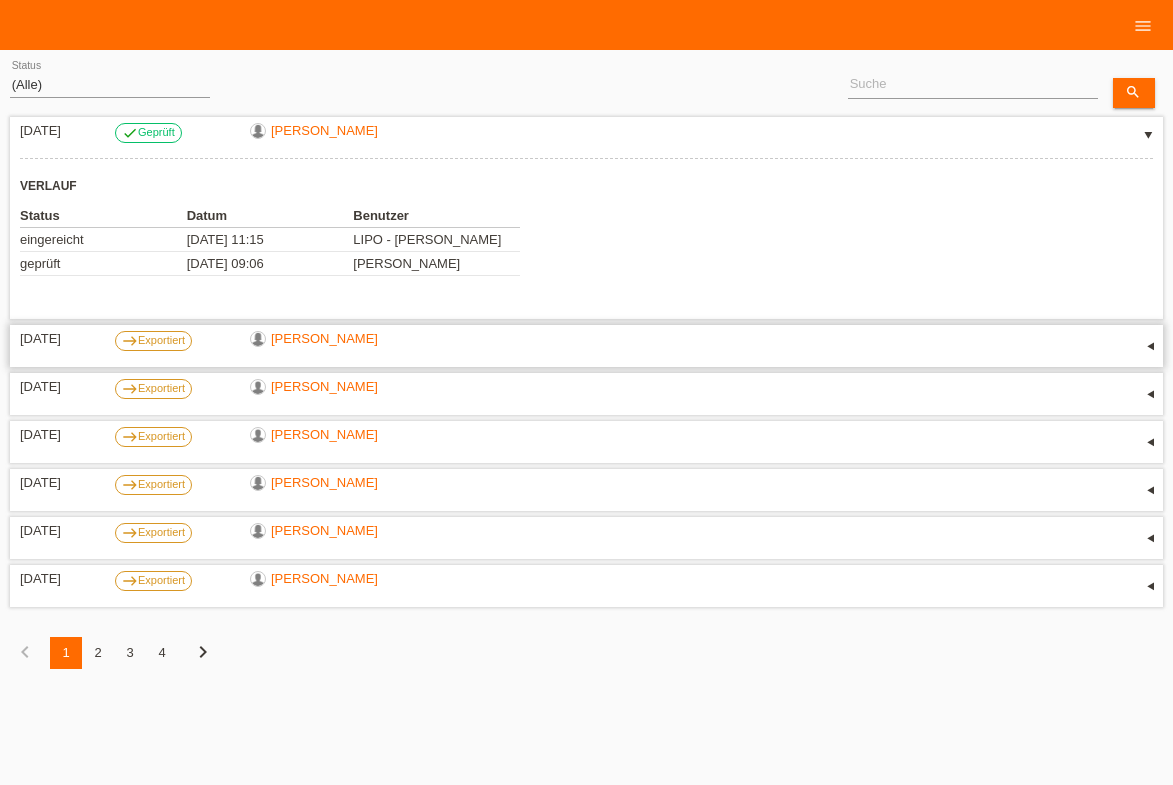 click on "▾" at bounding box center (1148, 346) 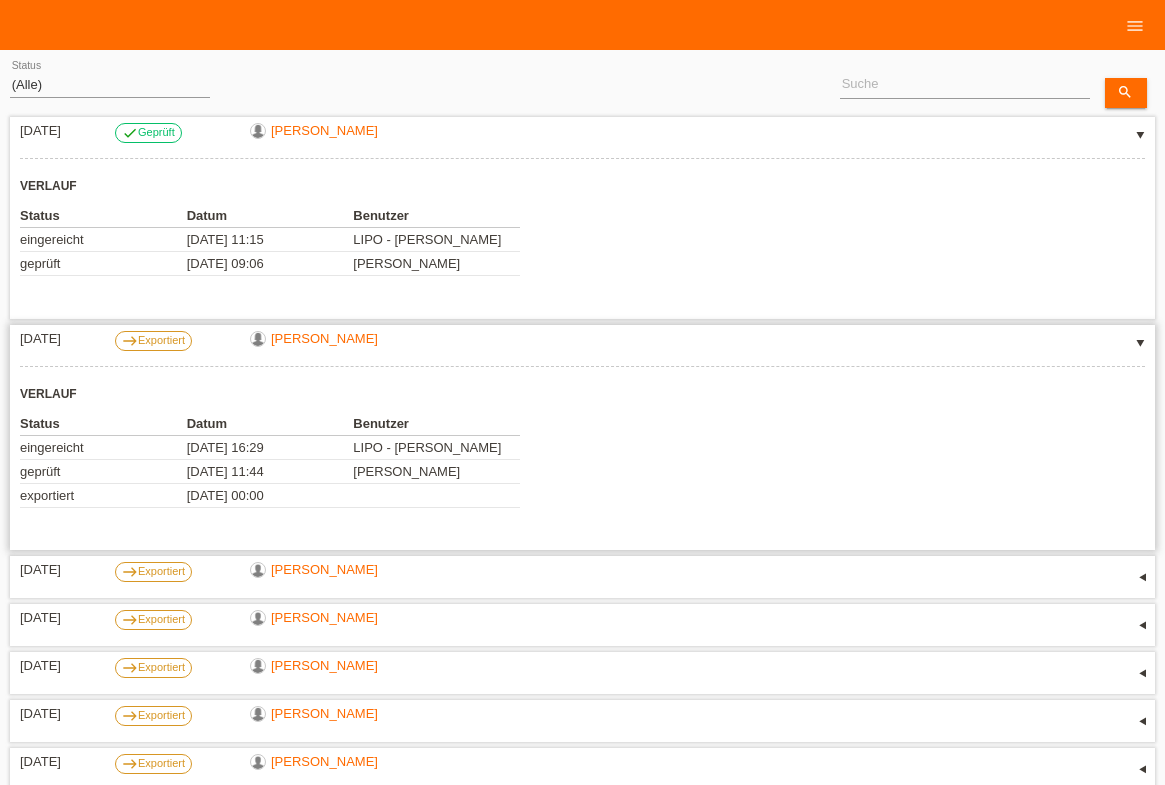 click on "▾" at bounding box center (1140, 346) 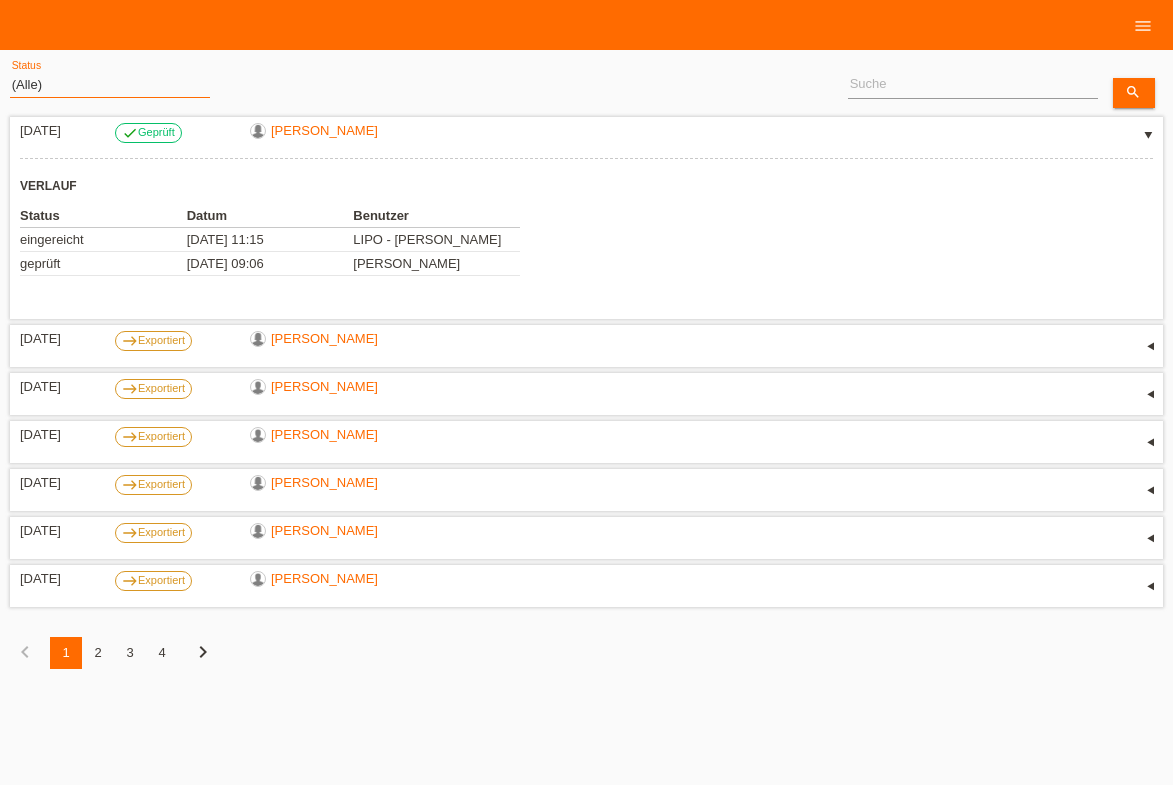 click on "(Alle)
Eingereicht
Weitergeleitet
Zurückgewiesen
Geprüft
Exportiert
Abgelehnt
Abgeschlossen
Archiviert" at bounding box center [110, 85] 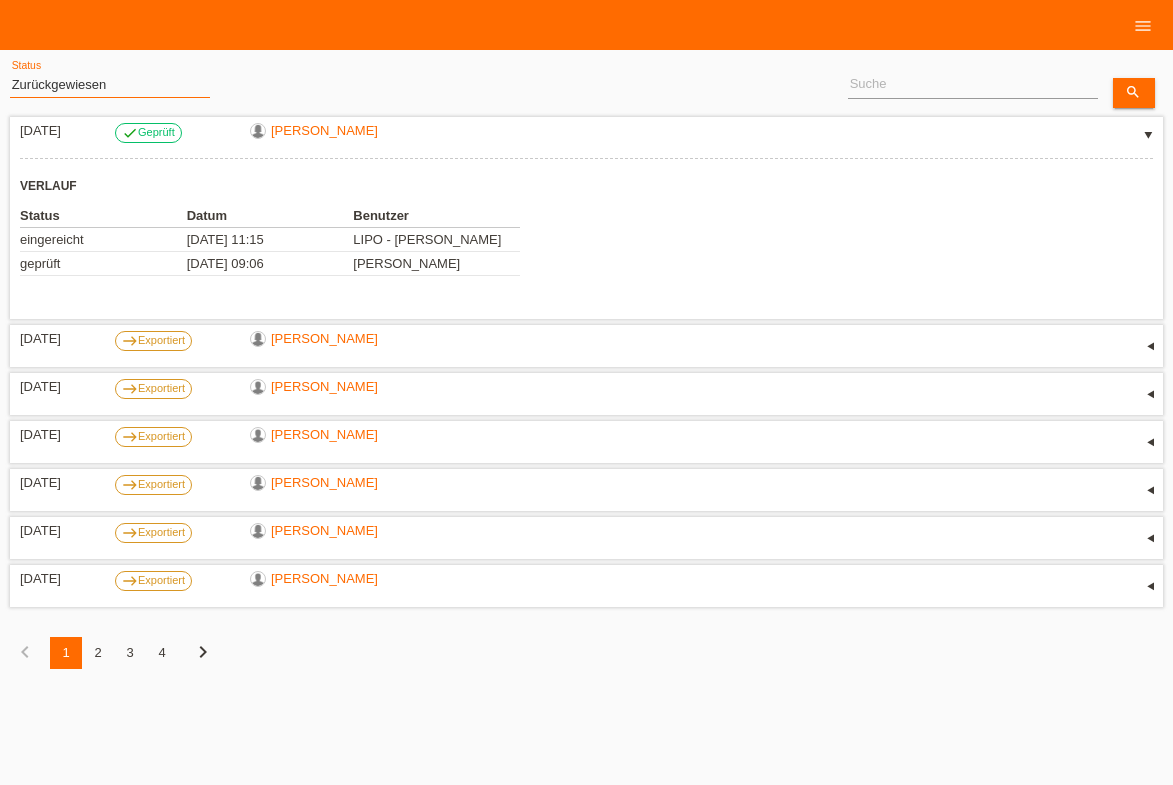 click on "Zurückgewiesen" at bounding box center [0, 0] 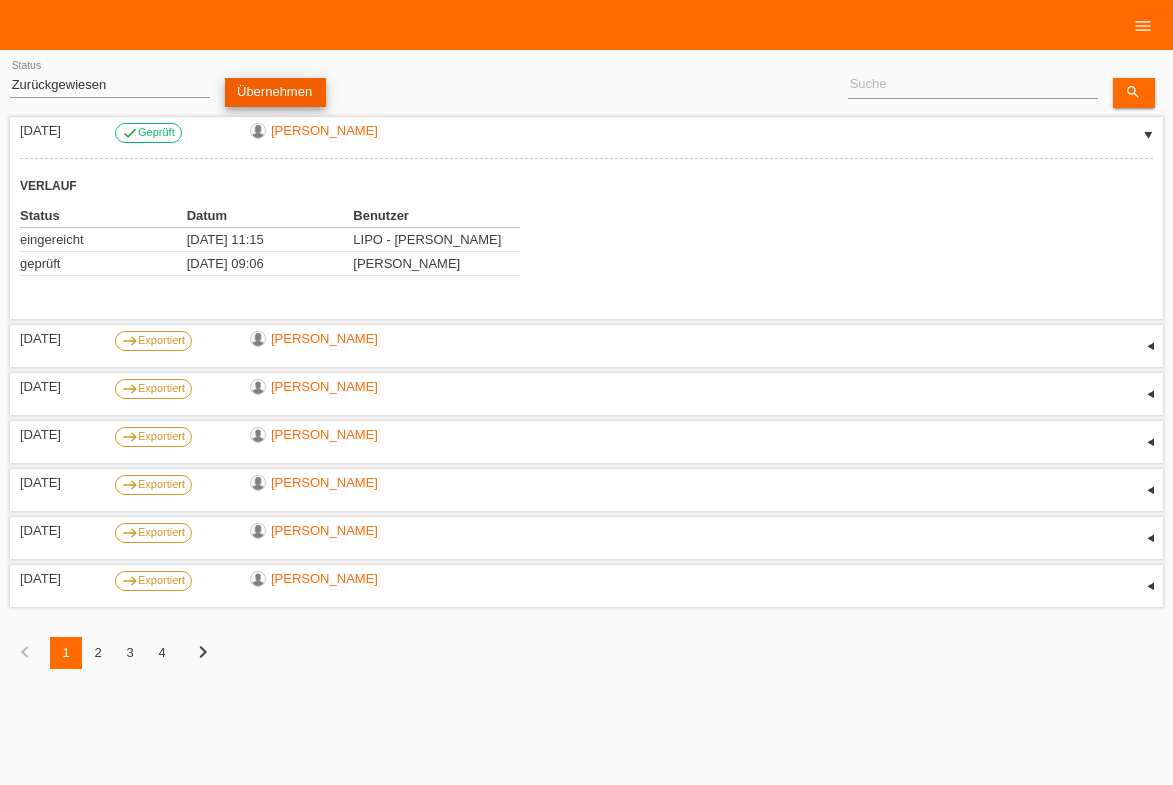 click on "Übernehmen" at bounding box center [275, 92] 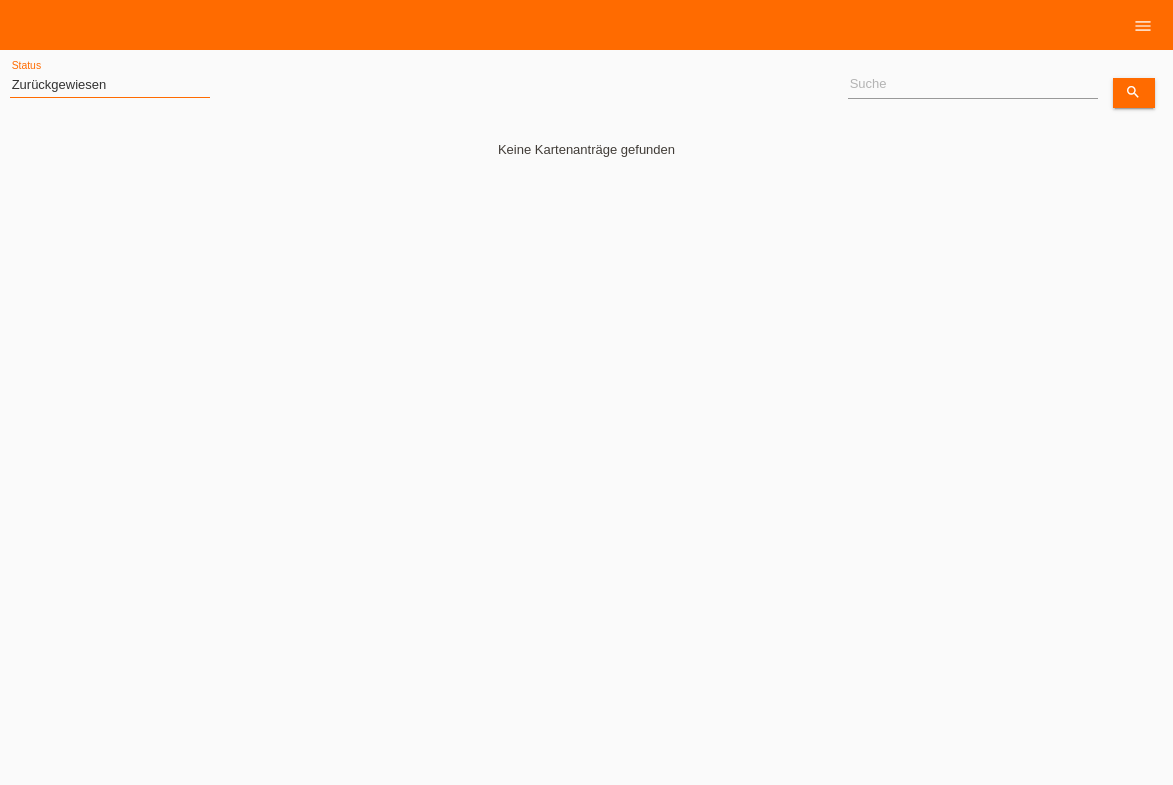 click on "(Alle)
Eingereicht
Weitergeleitet
Zurückgewiesen
Geprüft
Exportiert
Abgelehnt
Abgeschlossen
Archiviert" at bounding box center (110, 85) 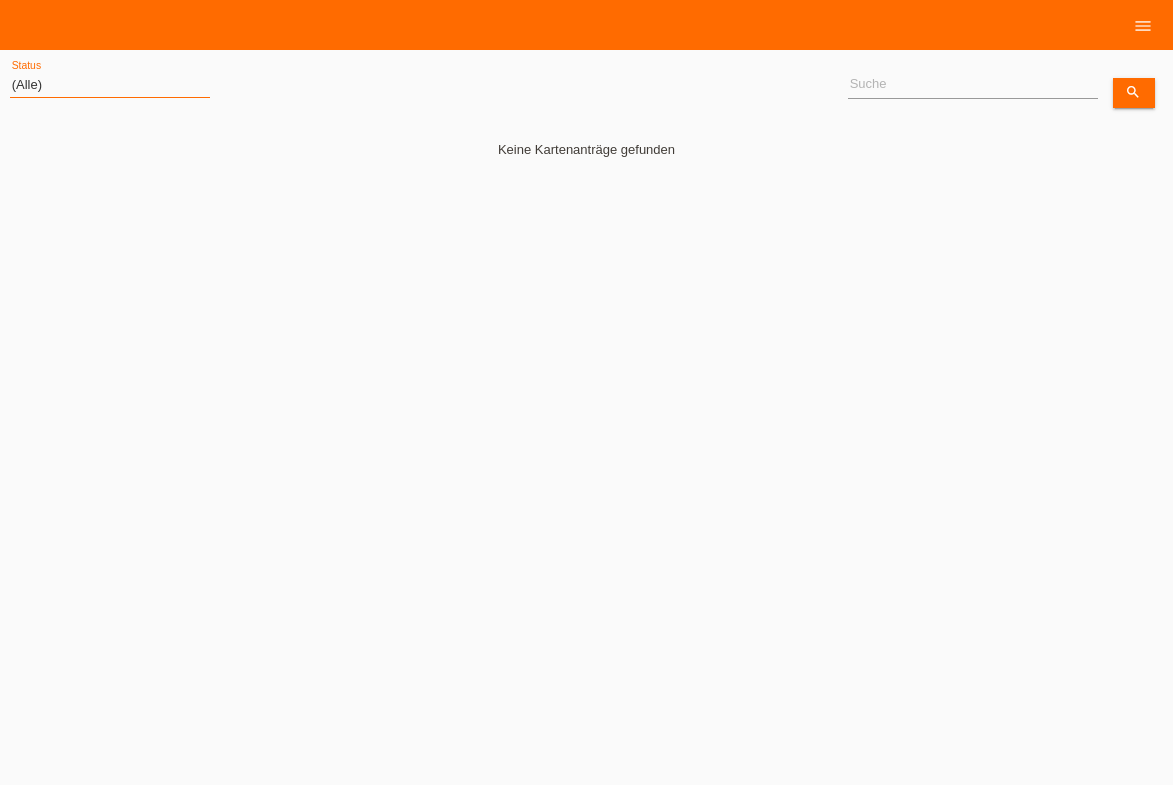 click on "(Alle)" at bounding box center (0, 0) 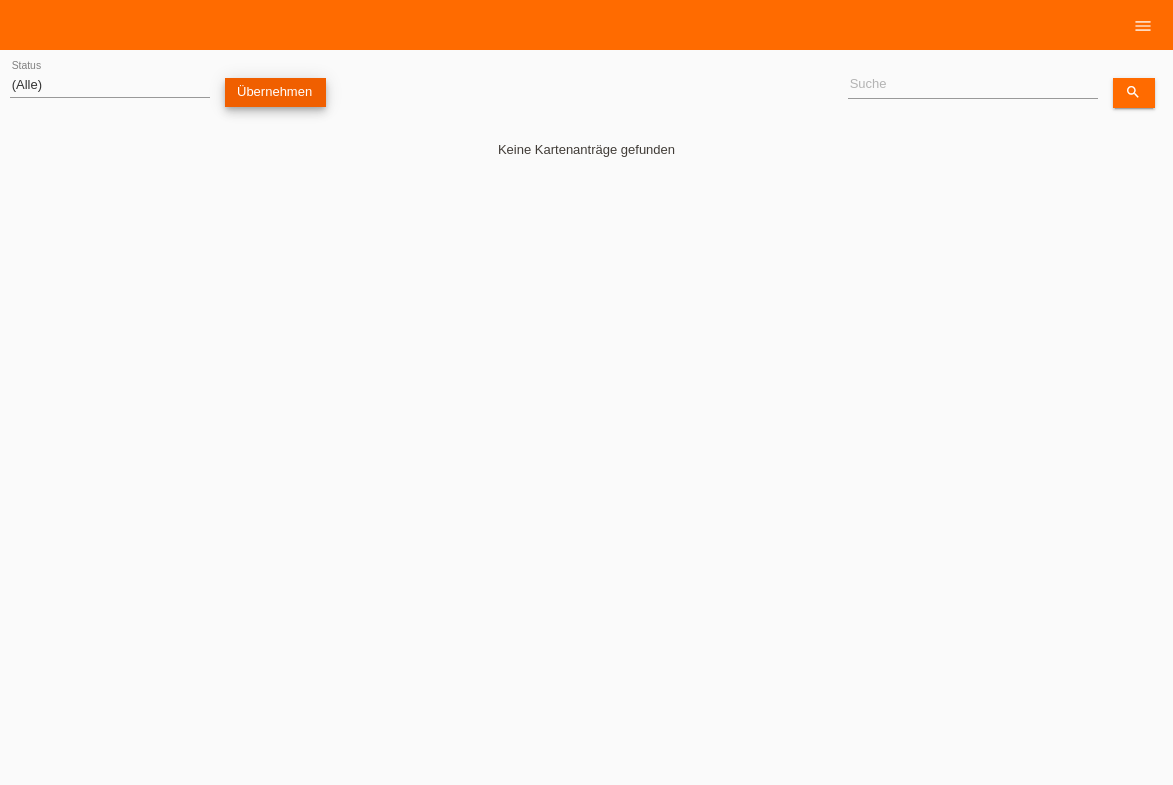 click on "Übernehmen" at bounding box center (275, 92) 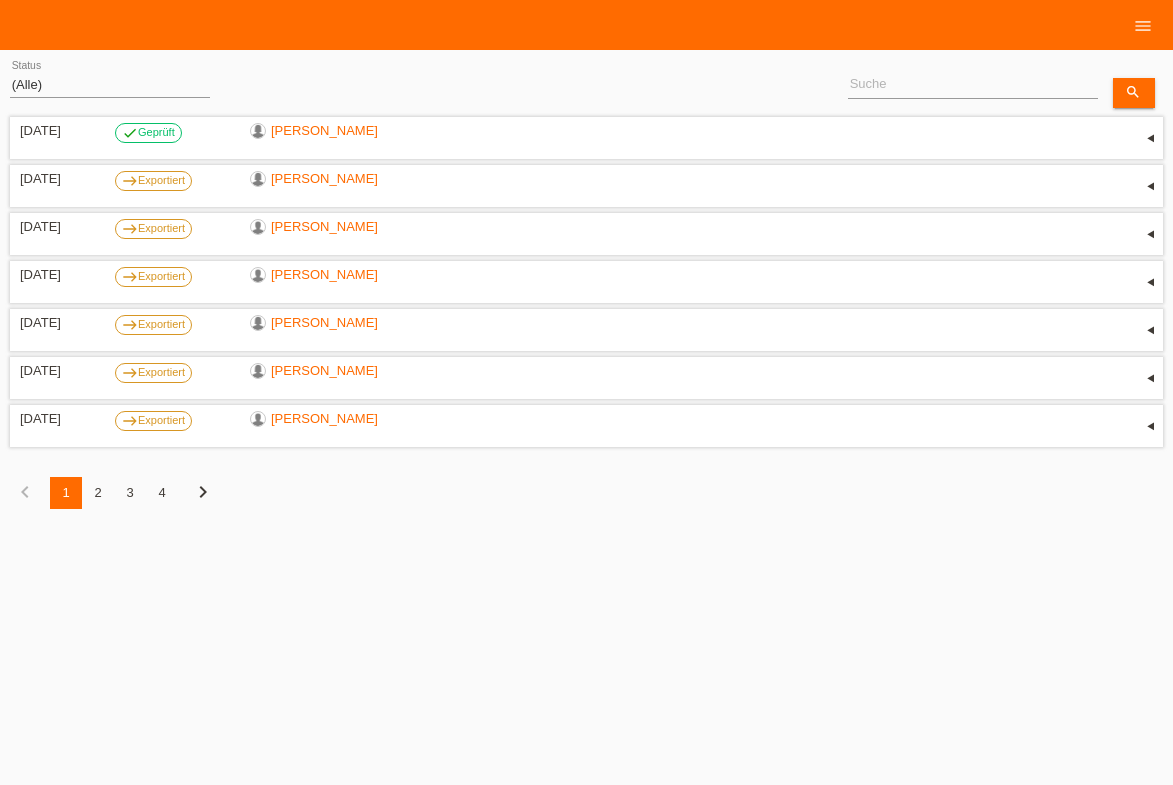 click on "2" at bounding box center (98, 493) 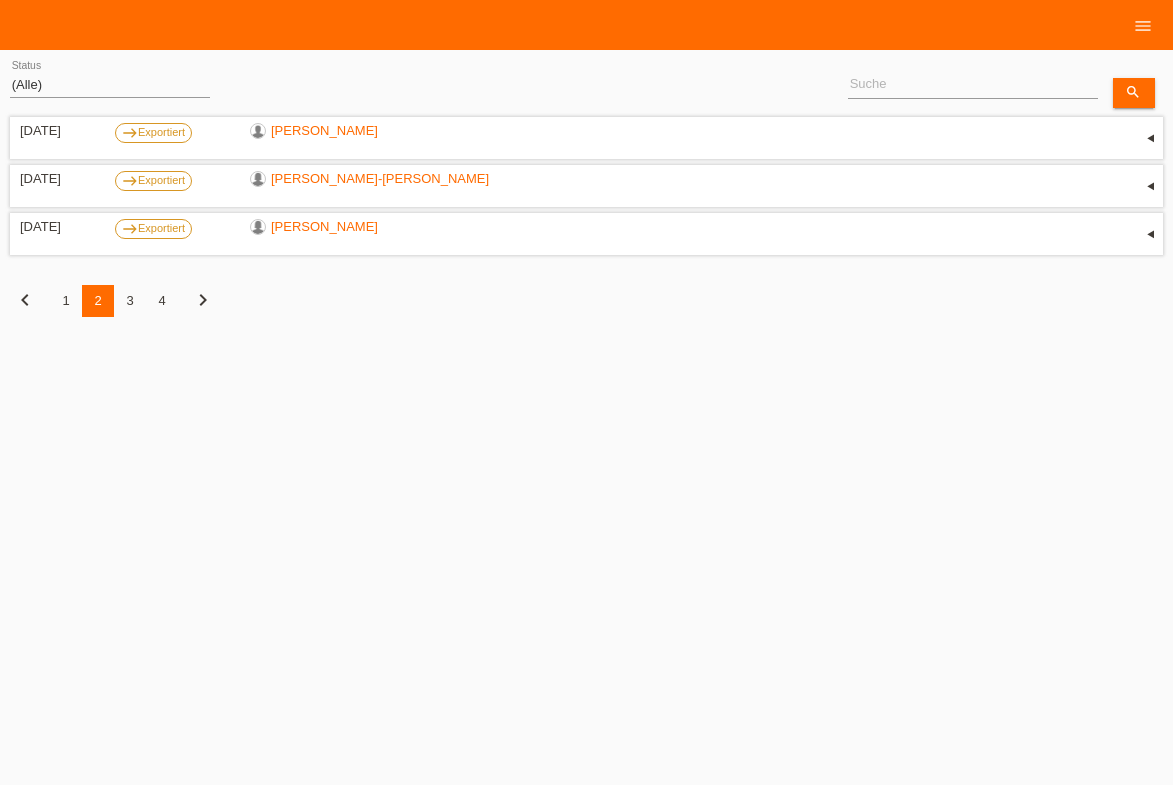 click on "1" at bounding box center [66, 301] 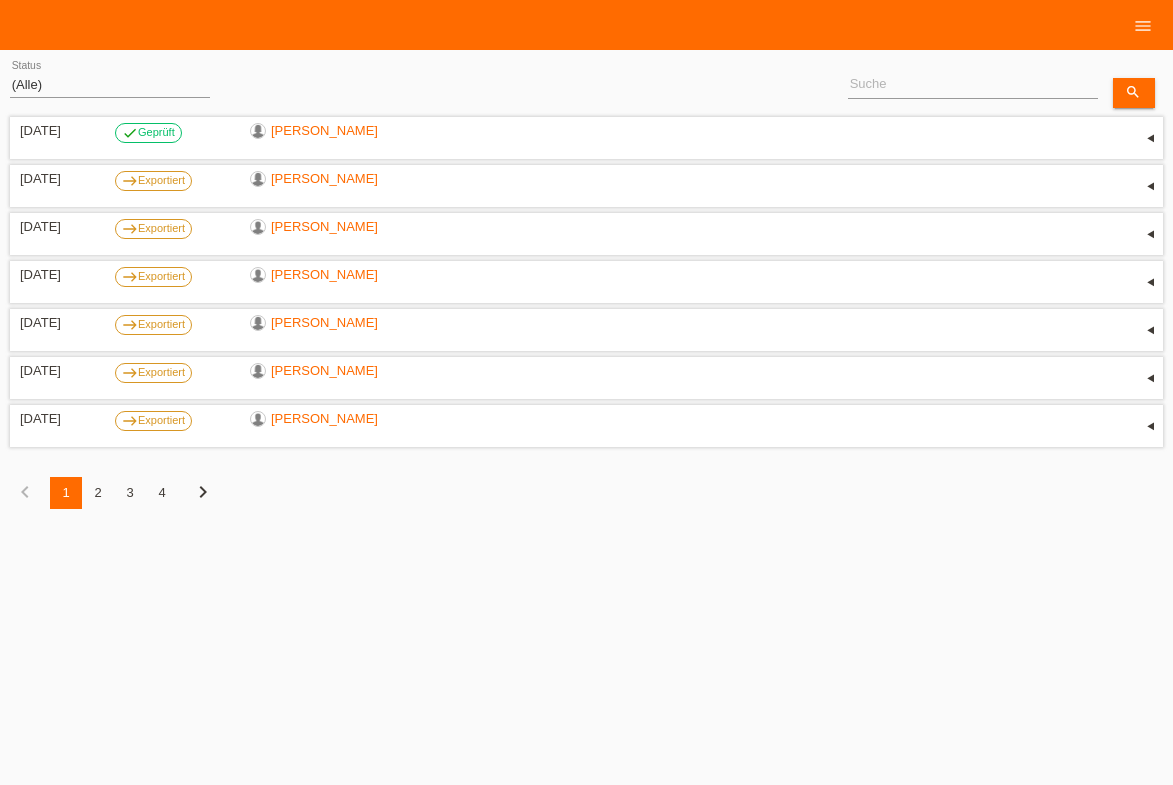 click on "menu" at bounding box center [1143, 25] 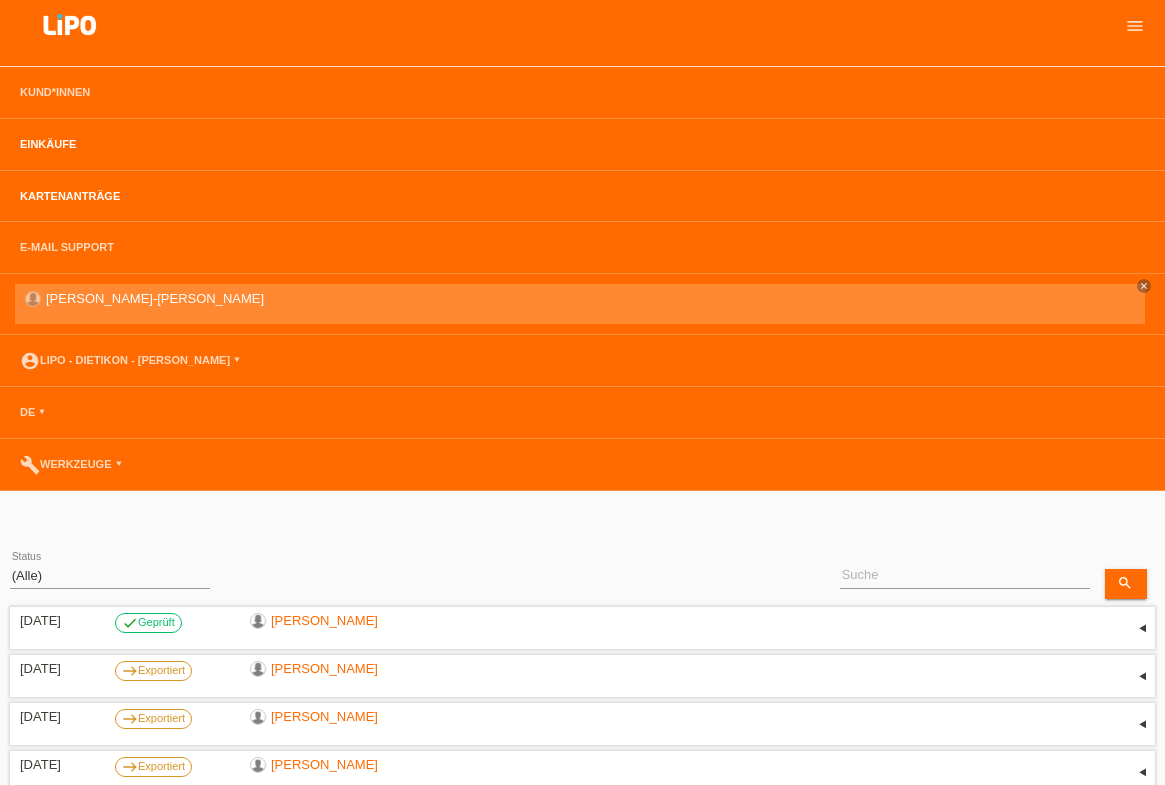 click on "Einkäufe" at bounding box center [48, 144] 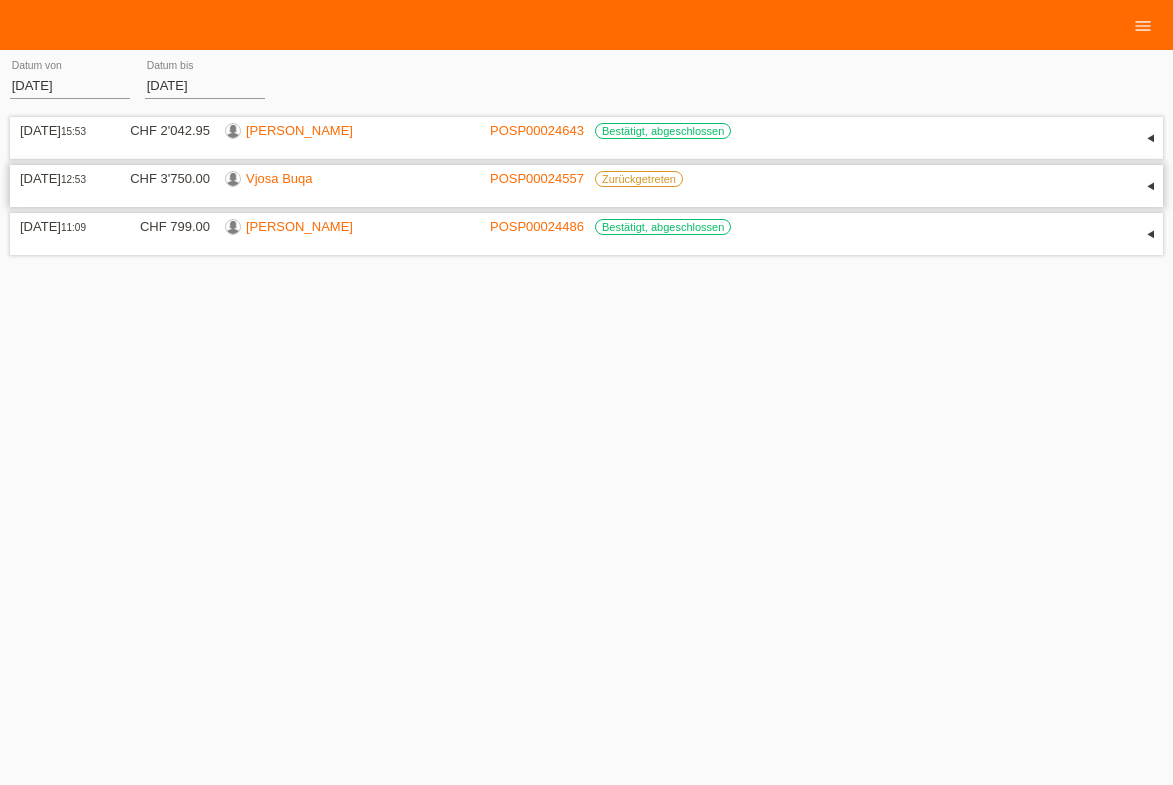scroll, scrollTop: 0, scrollLeft: 0, axis: both 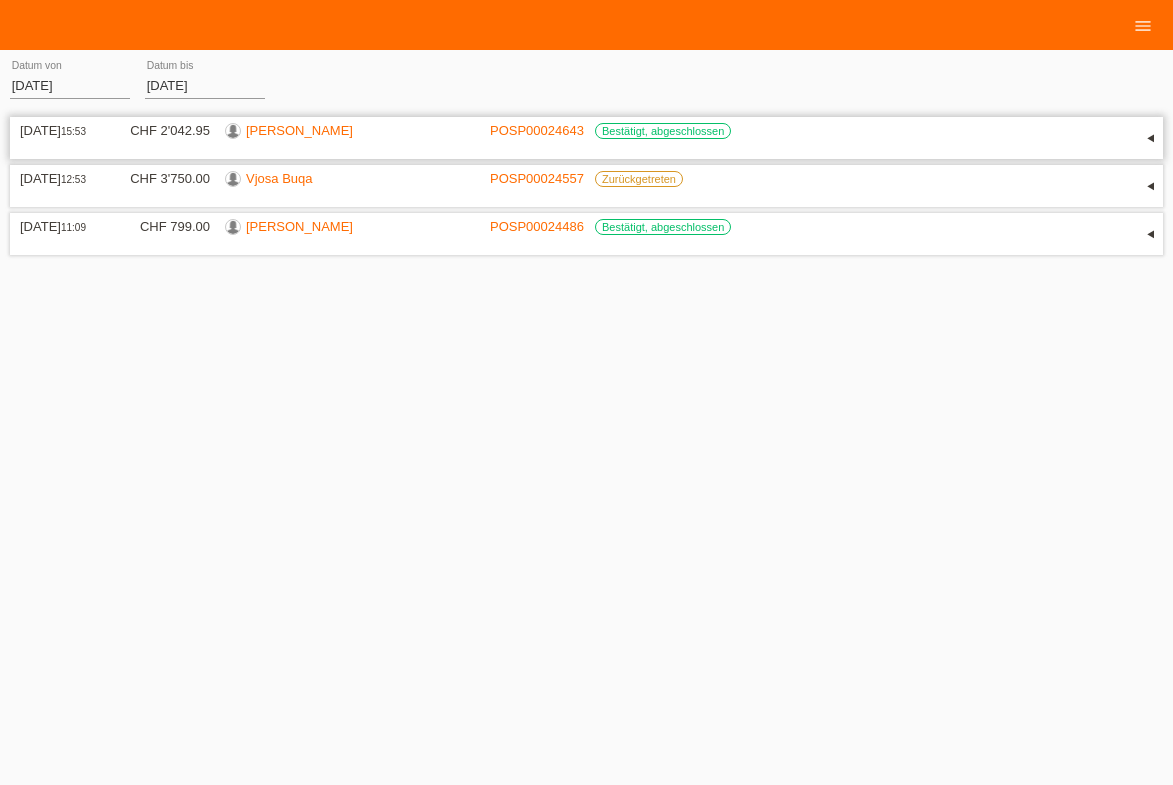 click on "[DATE]                                                             15:53
CHF 2'042.95
[PERSON_NAME]
POSP00024643
Bestätigt, abgeschlossen" at bounding box center [586, 138] 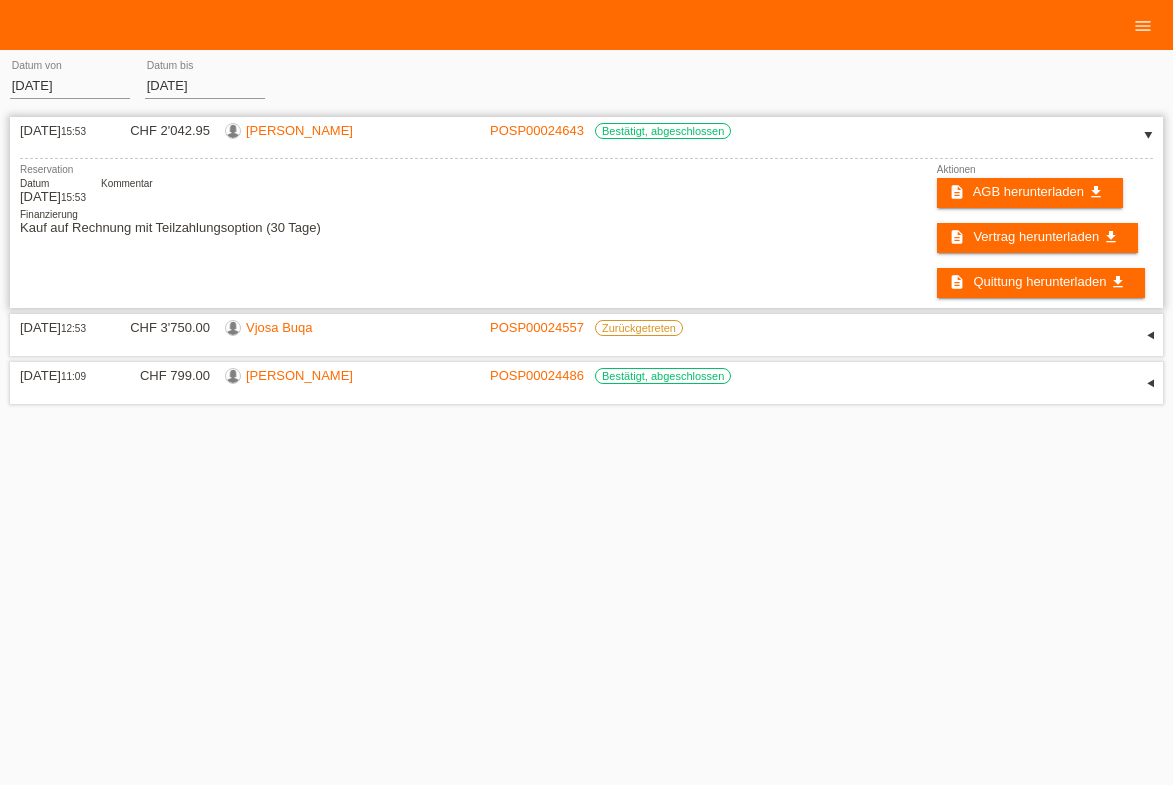 click on "[PERSON_NAME]" at bounding box center (299, 130) 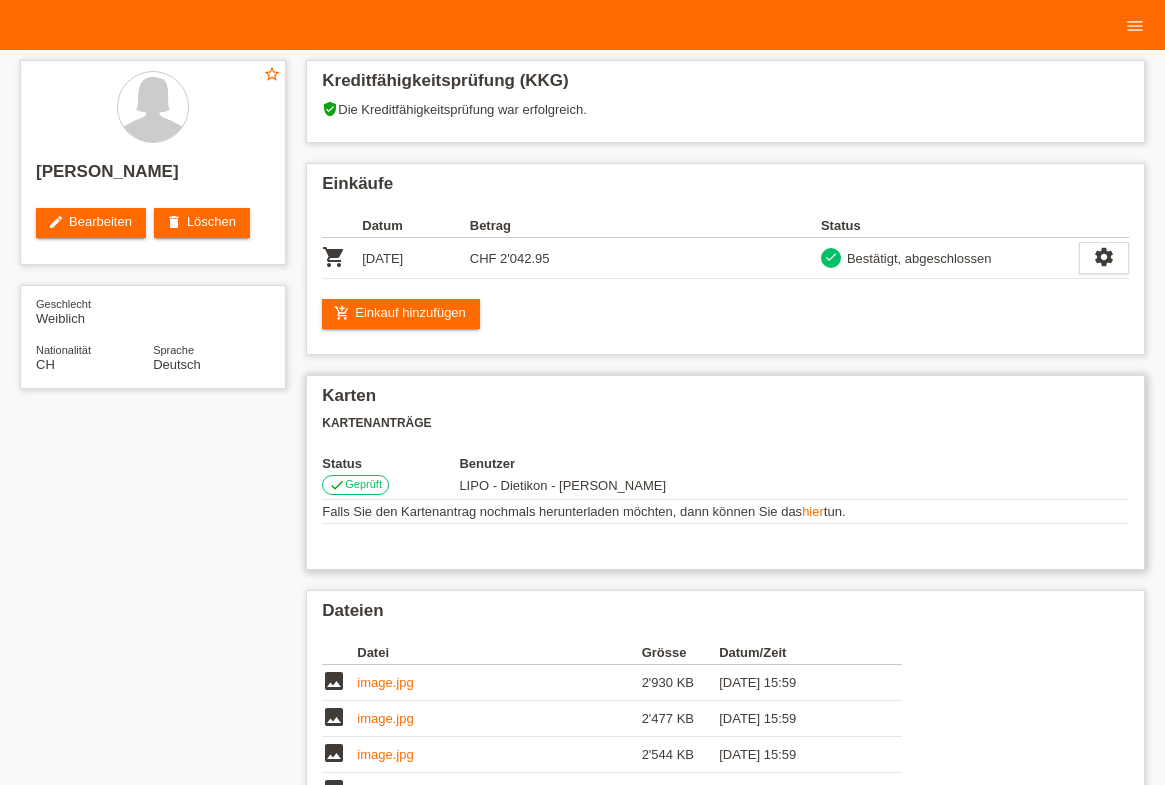 scroll, scrollTop: 61, scrollLeft: 0, axis: vertical 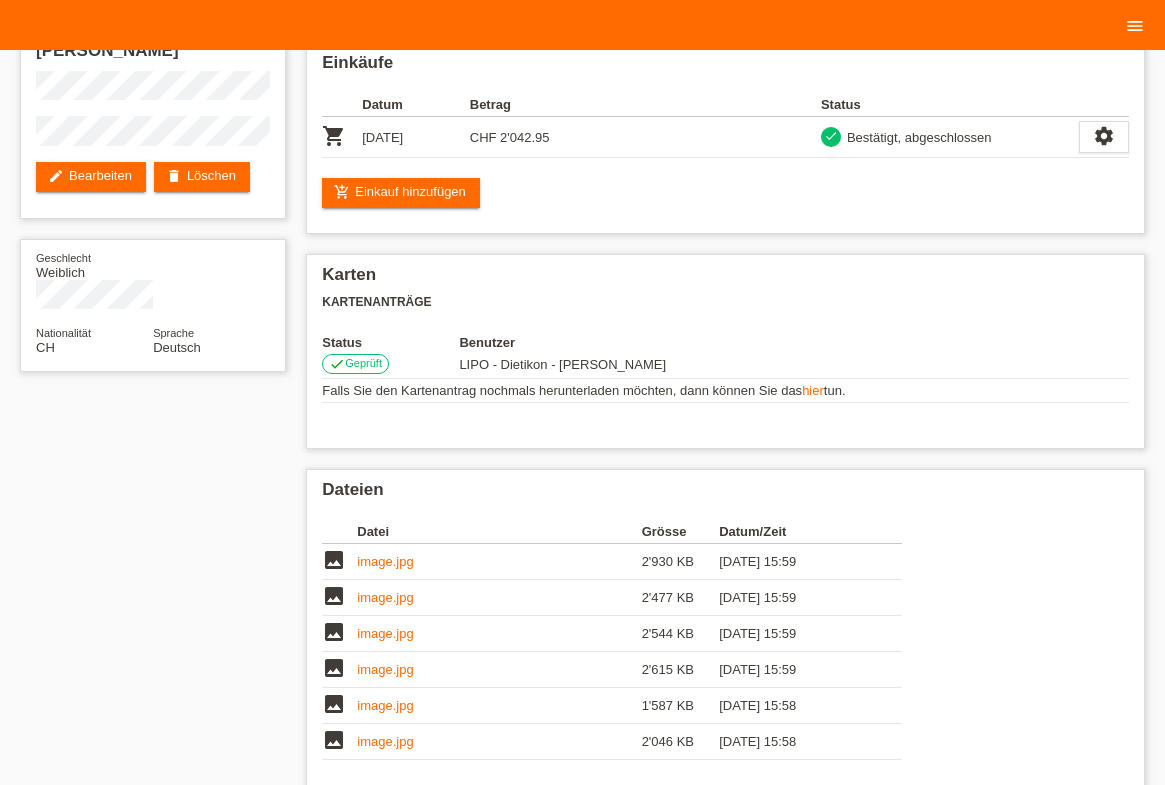 click on "menu" at bounding box center (1135, 26) 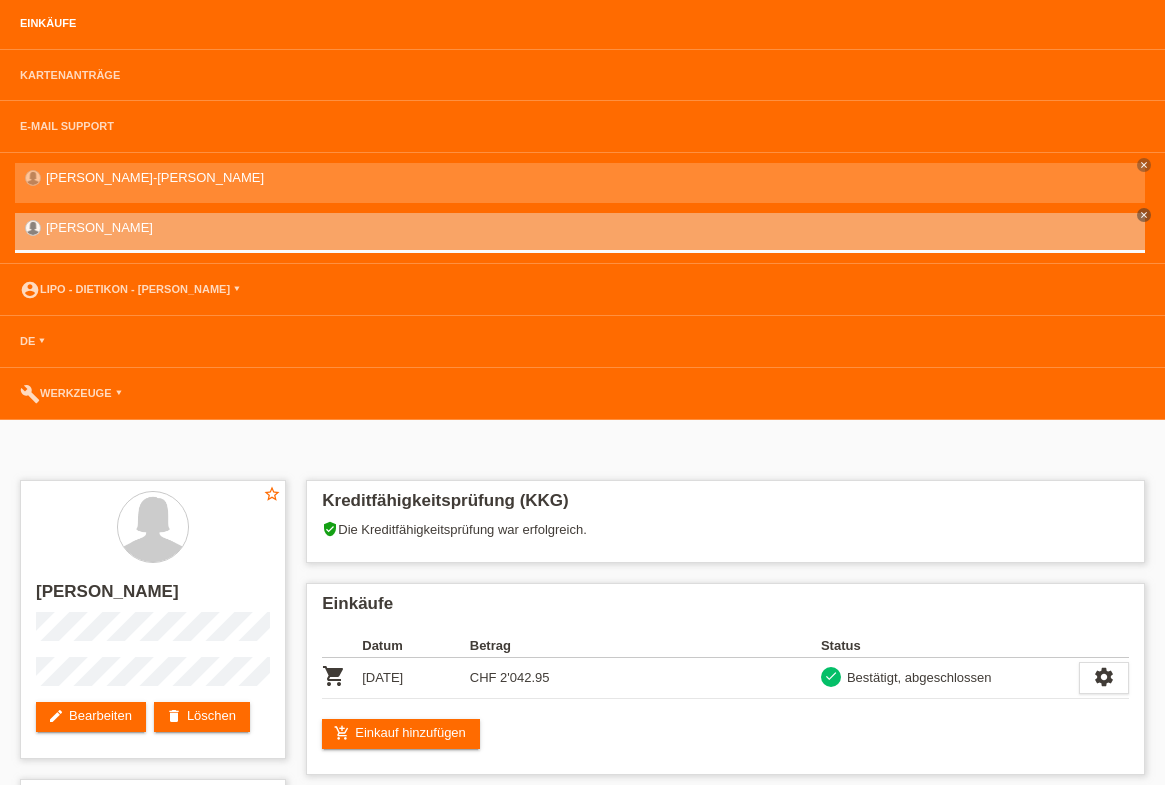 click on "Einkäufe" at bounding box center [48, 23] 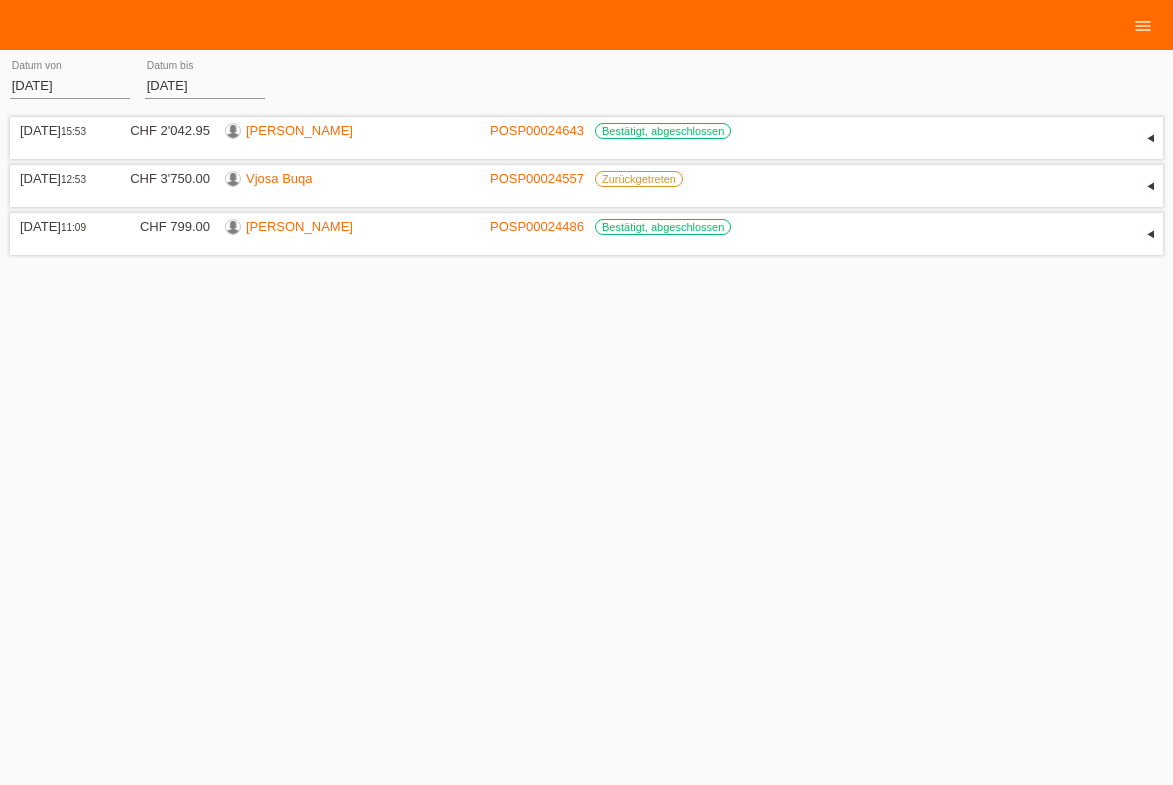 scroll, scrollTop: 0, scrollLeft: 0, axis: both 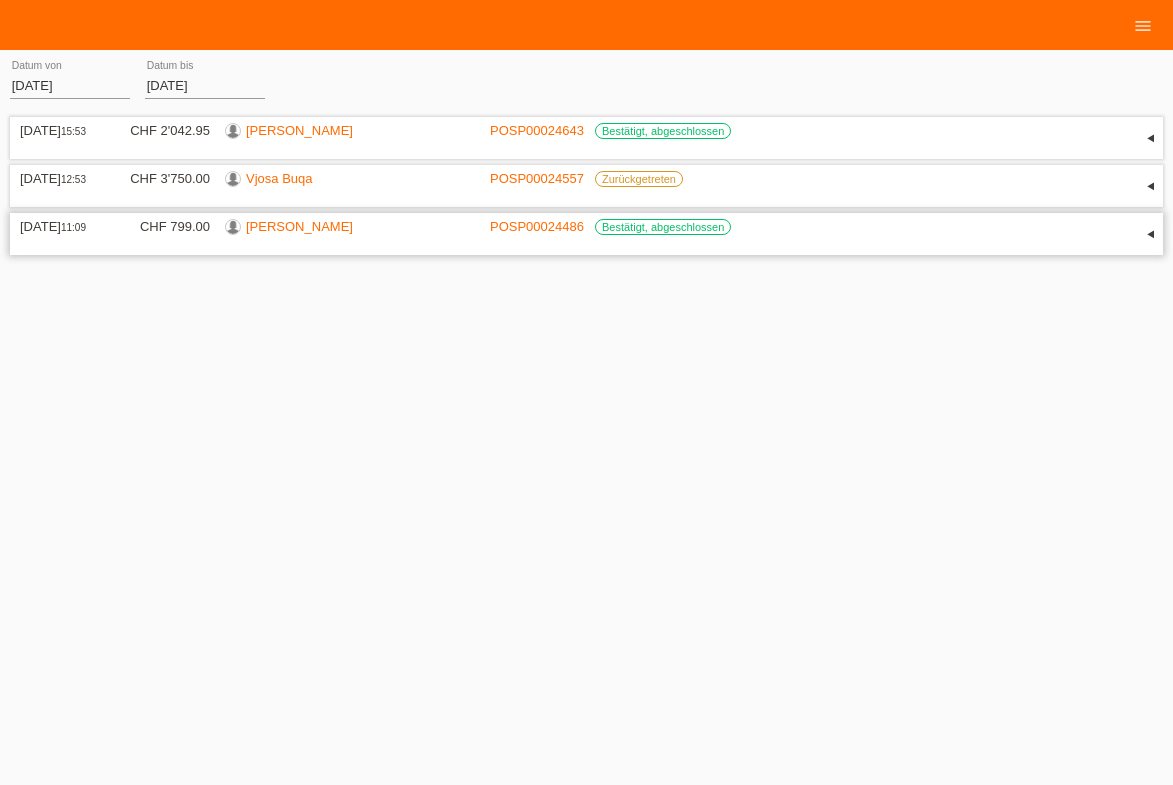 click on "▾" at bounding box center [1148, 234] 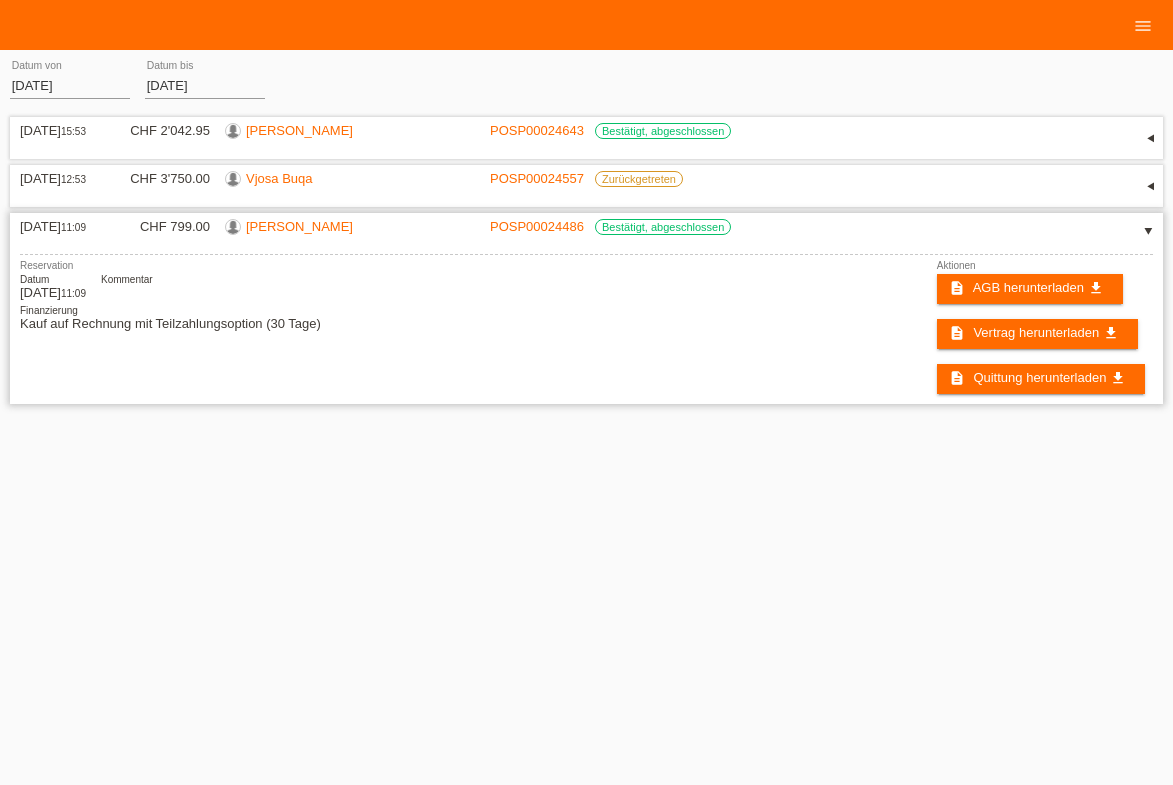 click on "▾" at bounding box center (1148, 234) 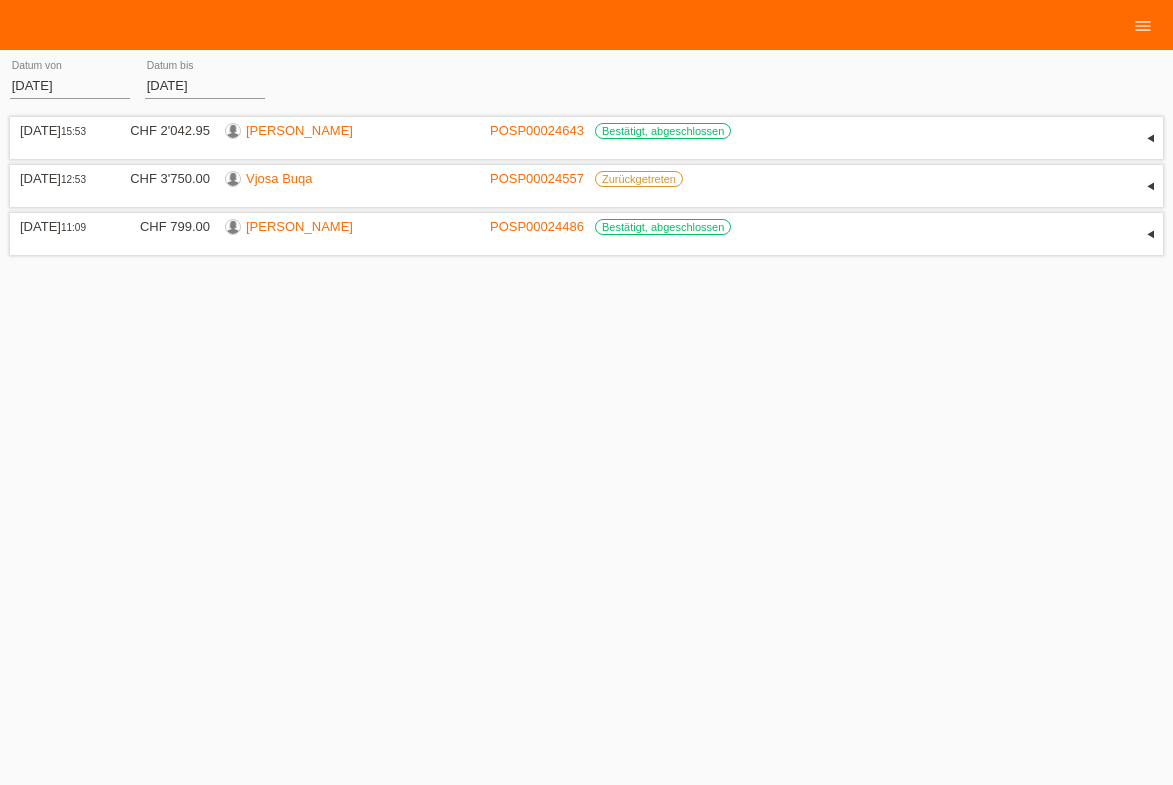 click on "01.07.2025" at bounding box center (70, 85) 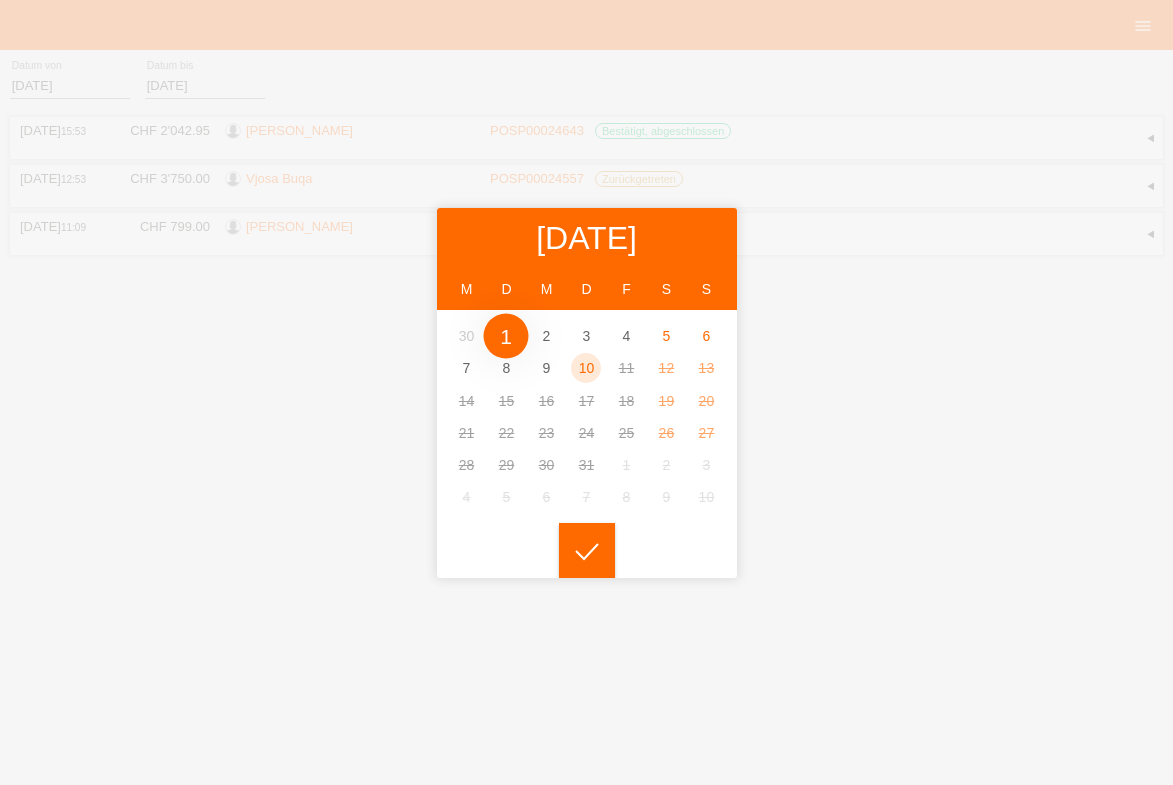 click at bounding box center (586, 392) 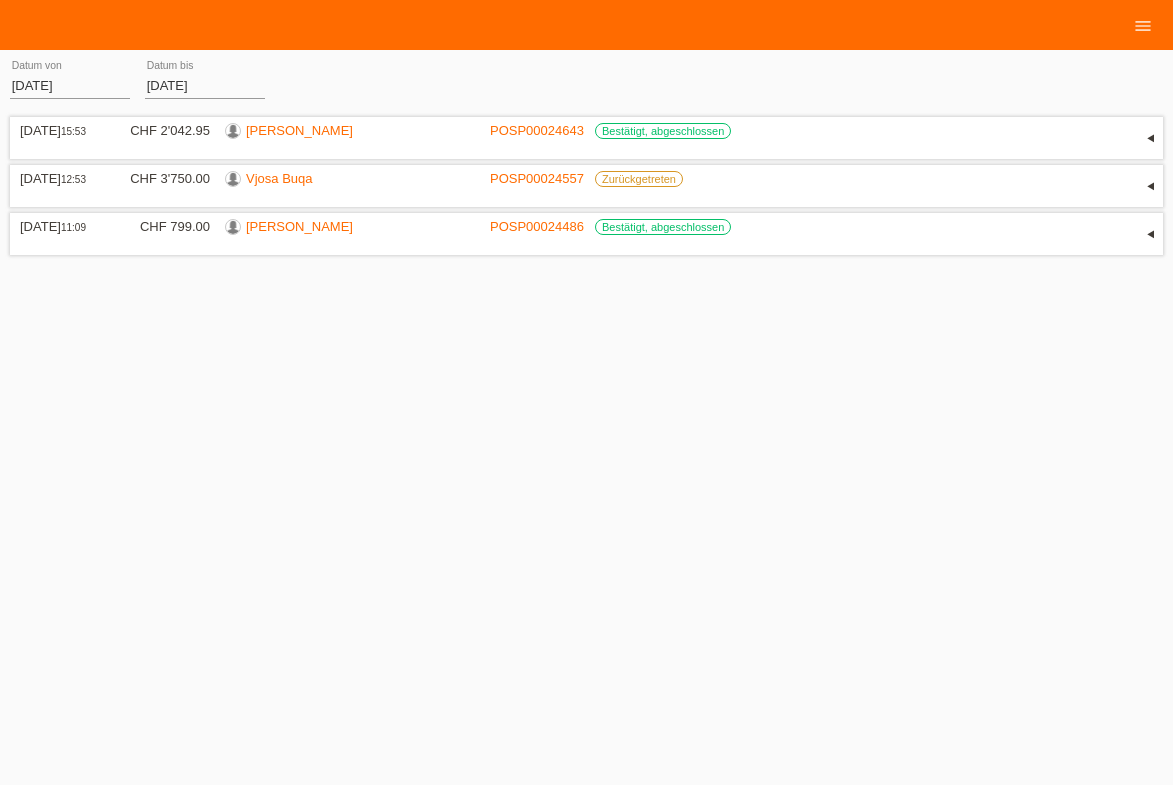 click on "01.07.2025" at bounding box center [70, 85] 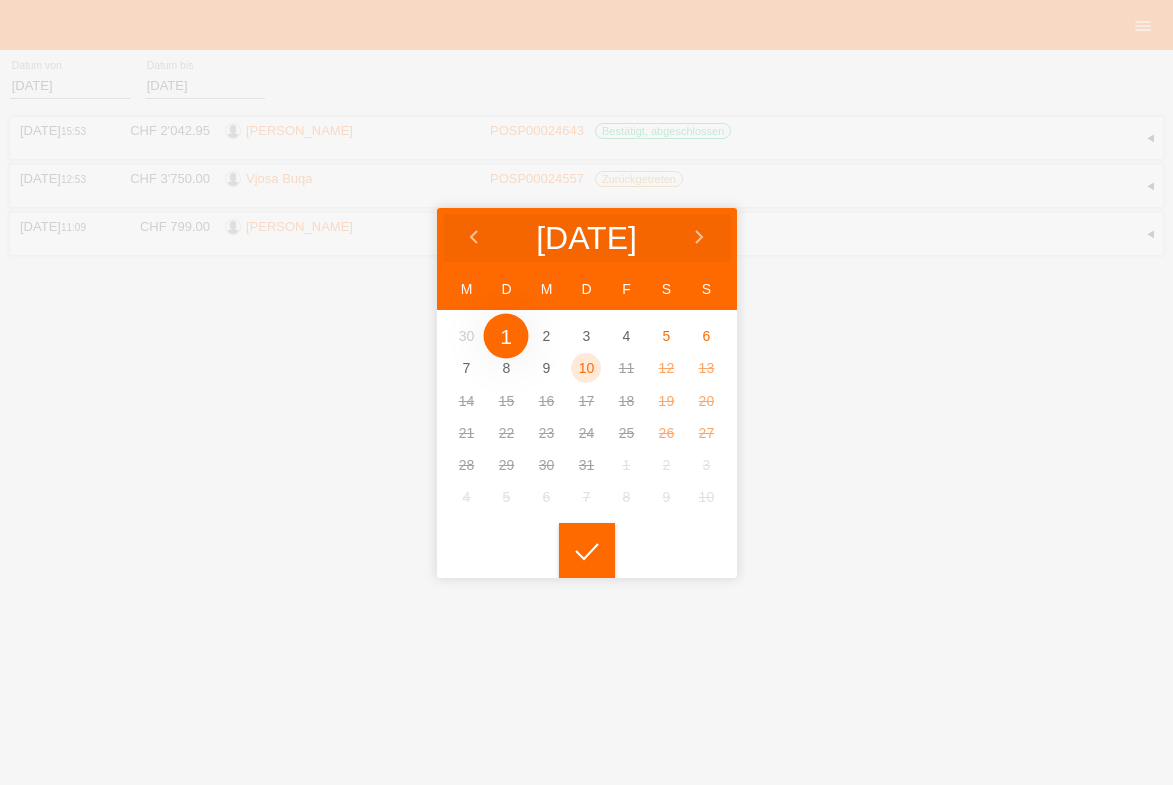 click on "Jul" at bounding box center (586, 238) 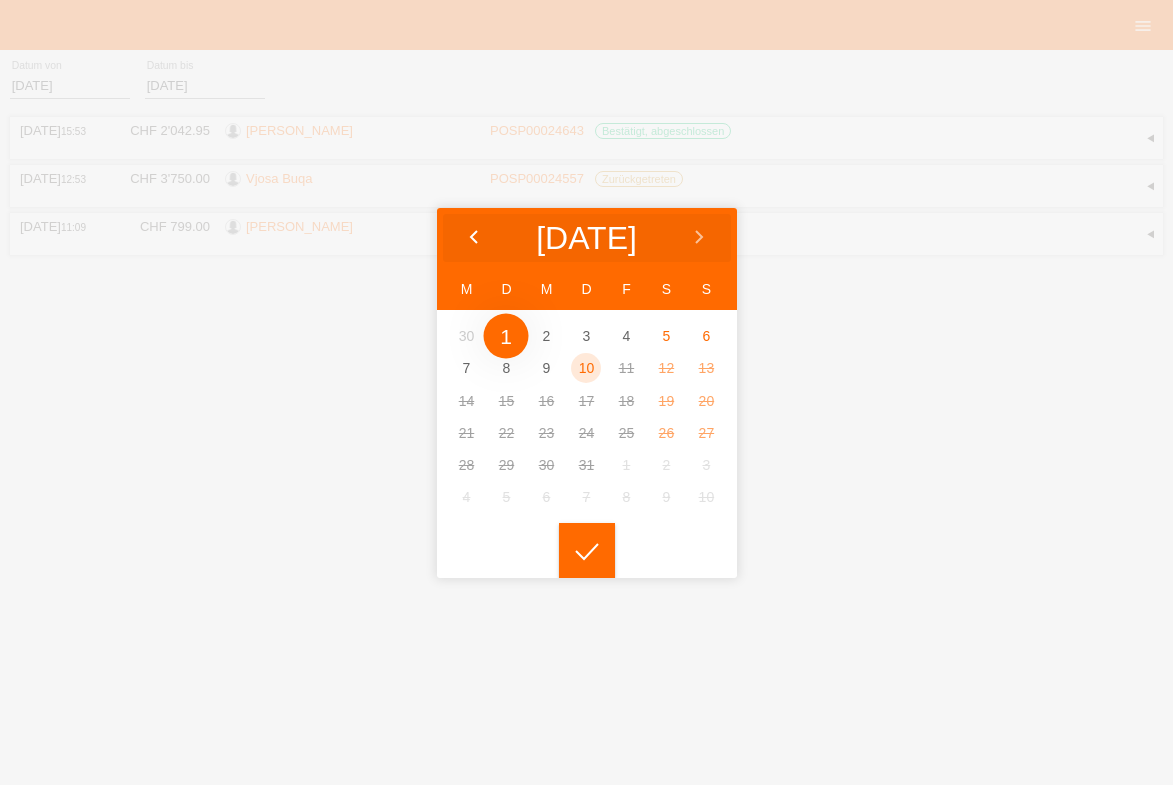 click on "Jul" at bounding box center (586, 238) 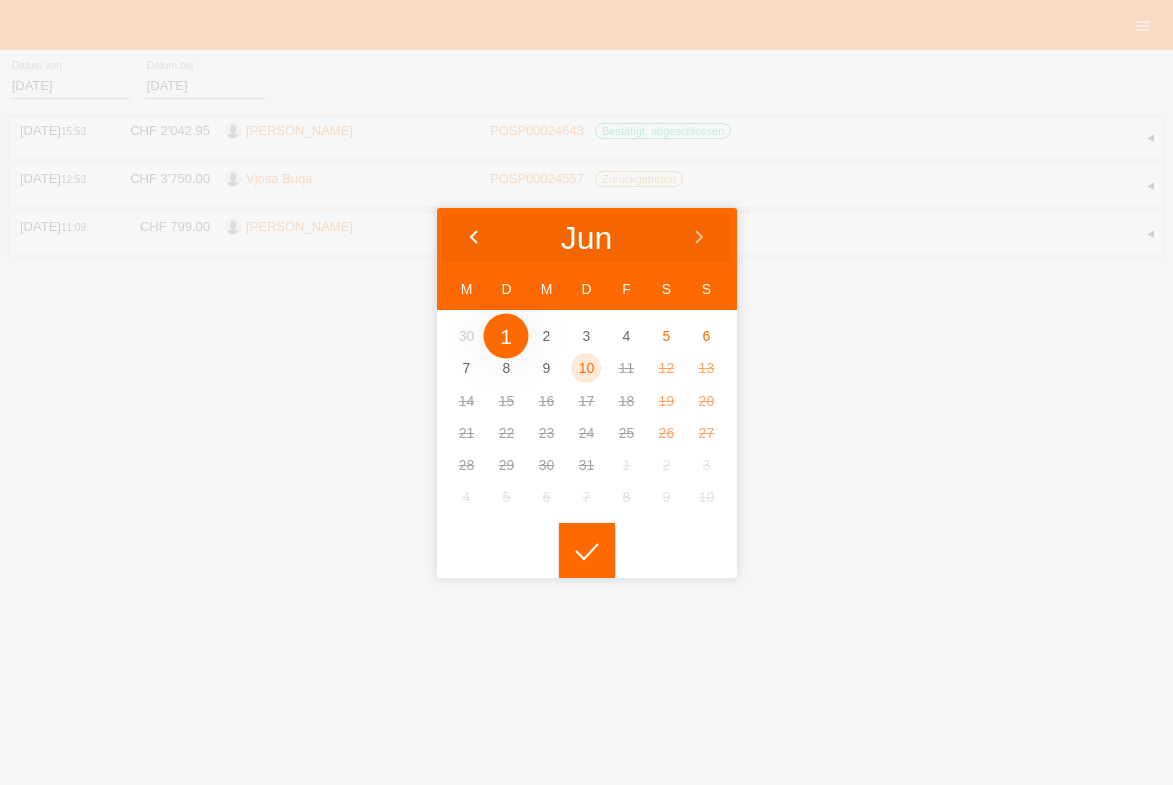 click 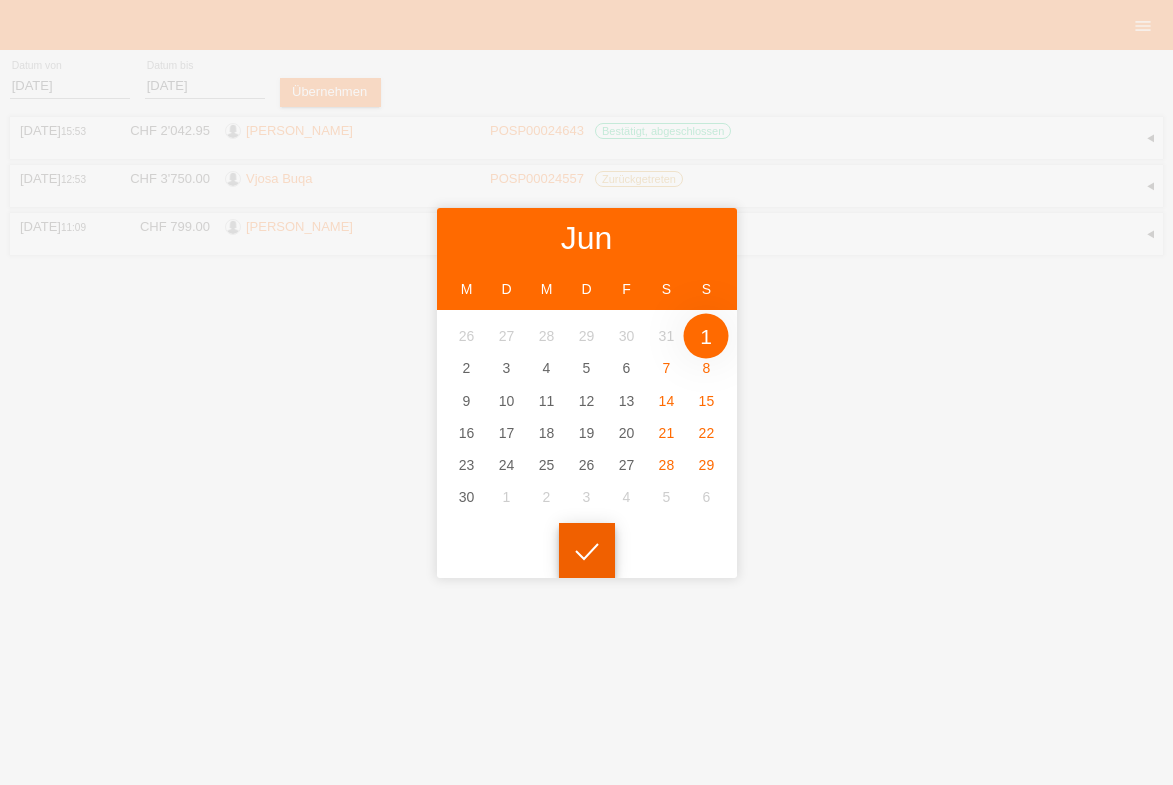 click 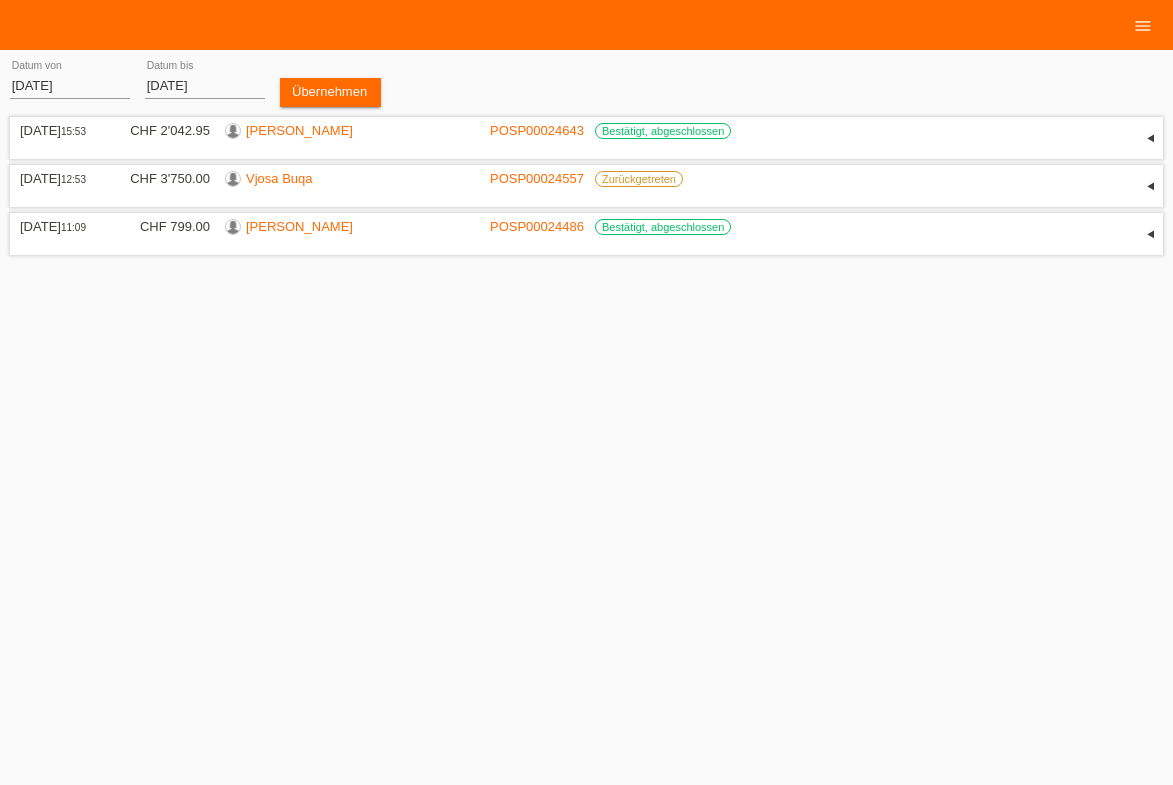 click on "10.07.2025" at bounding box center [205, 85] 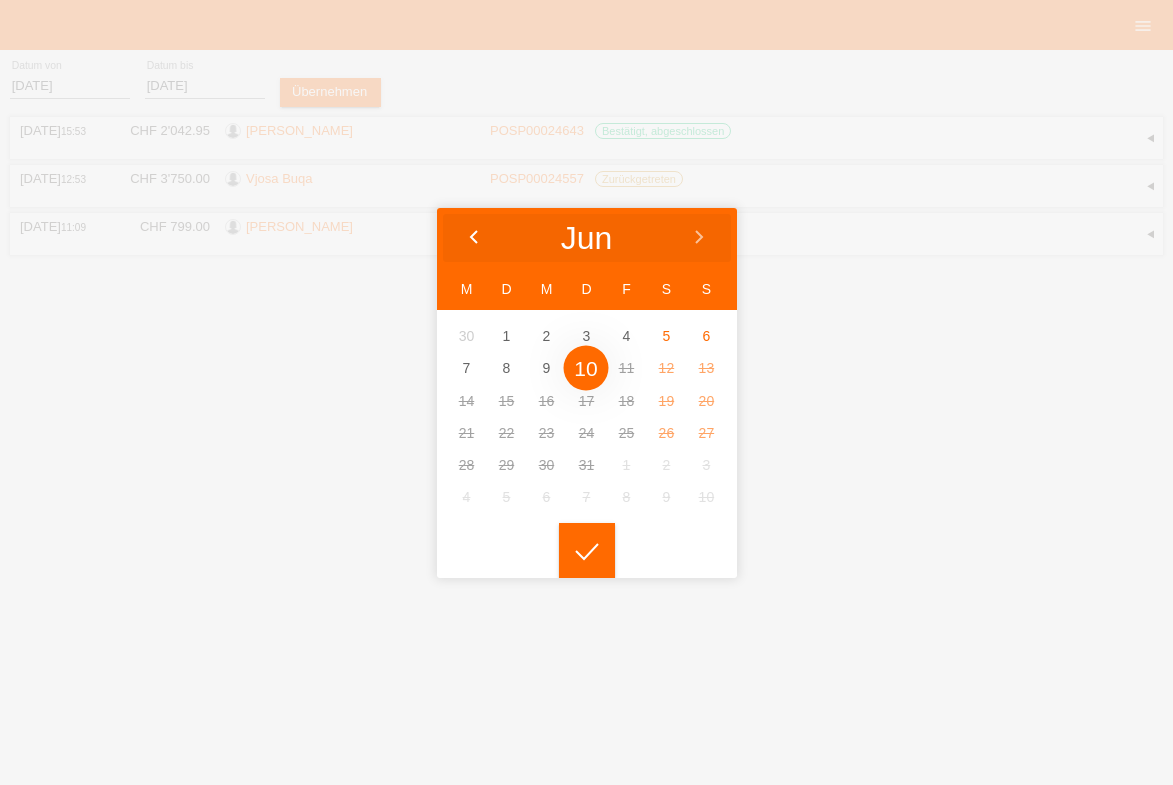 click at bounding box center (474, 238) 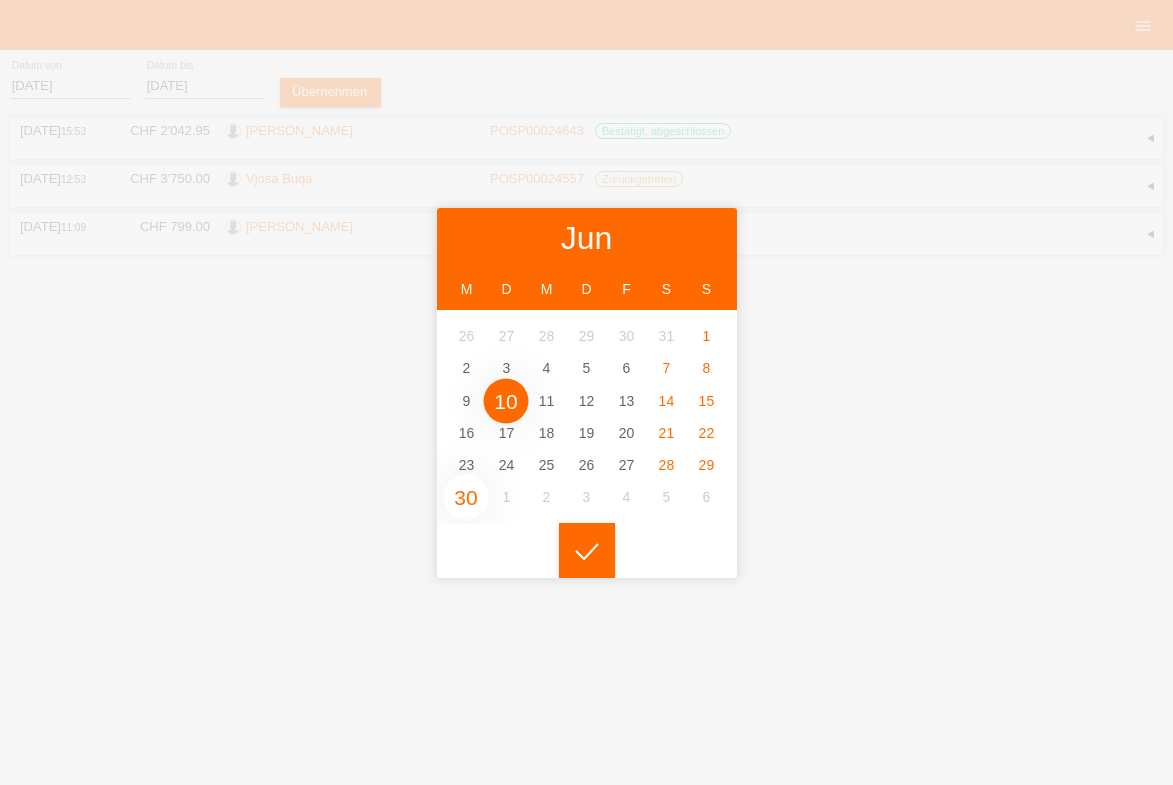 type on "30.06.2025" 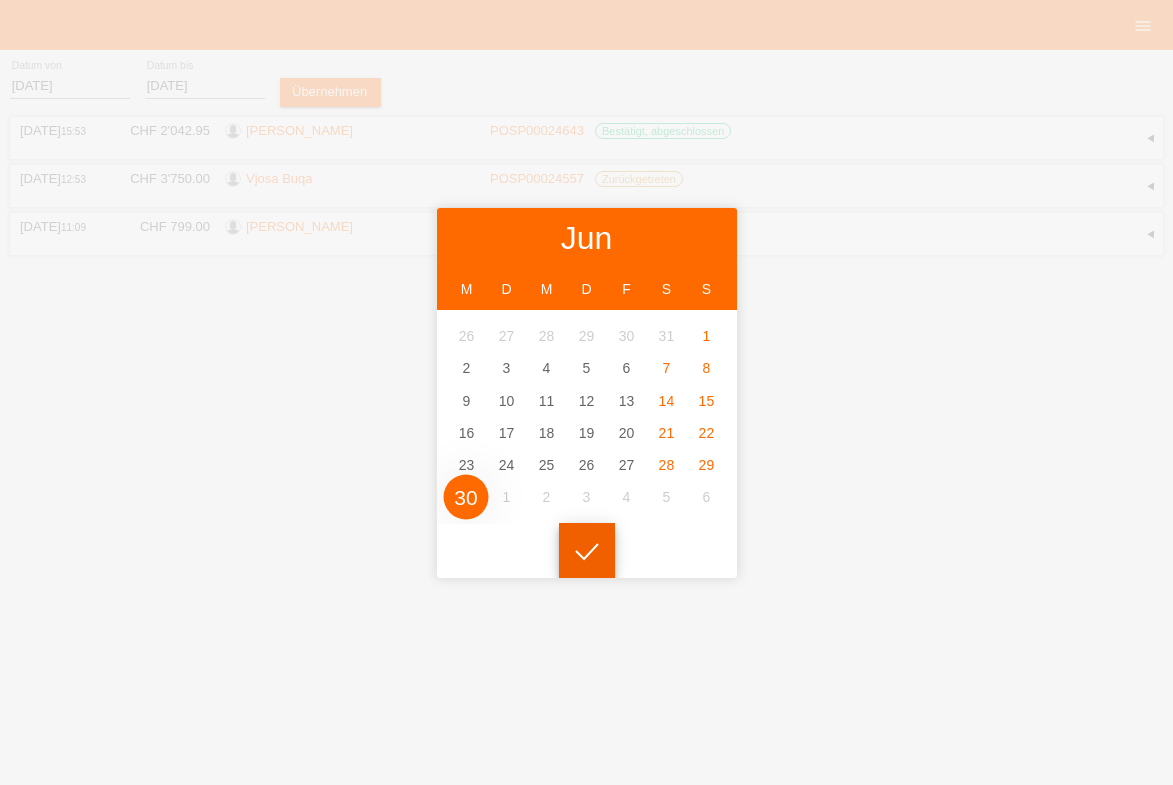 click 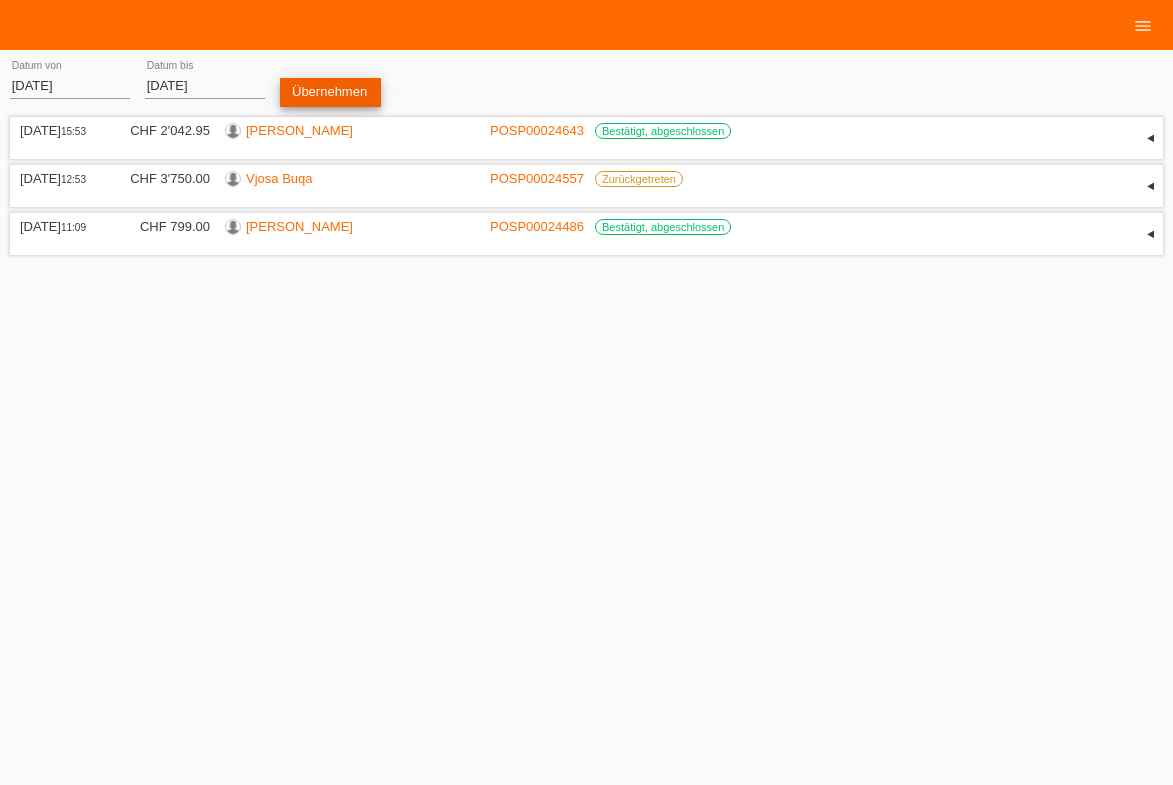 click on "Übernehmen" at bounding box center (330, 92) 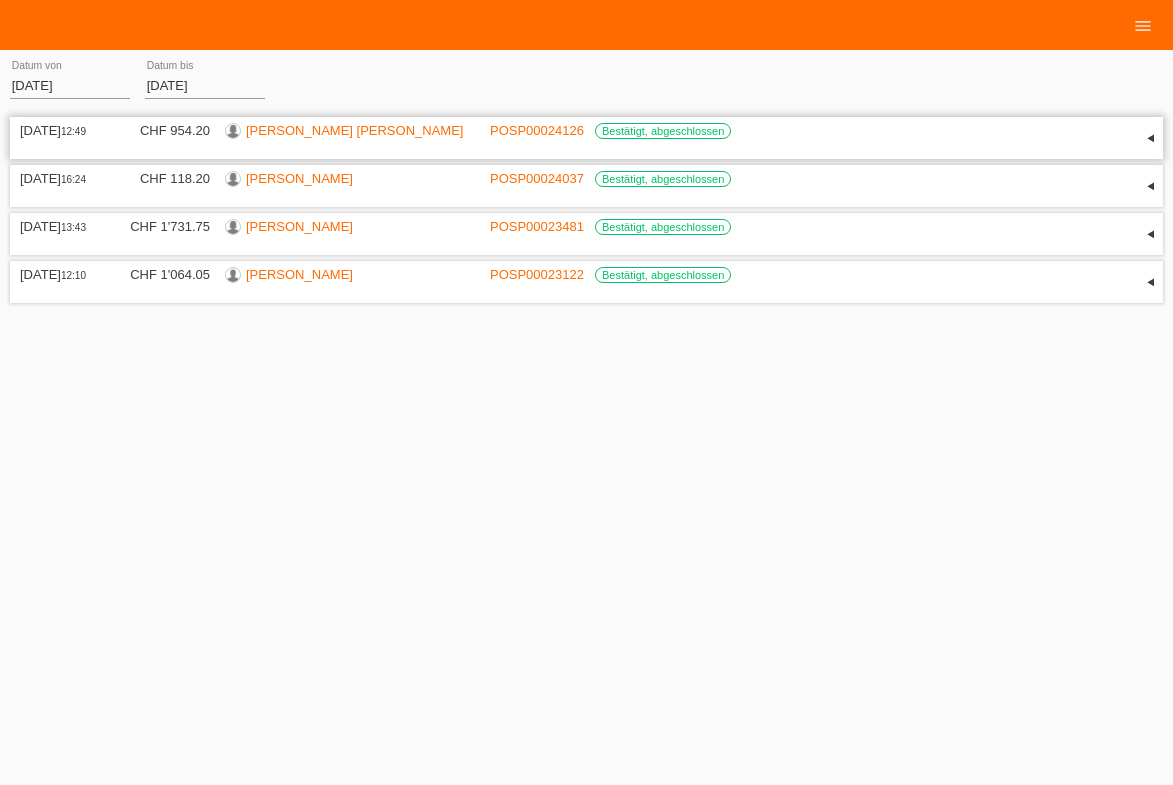 click on "28.06.2025                                                             12:49
CHF 954.20
Elba Pilar Erazo Cabrera
POSP00024126
Bestätigt, abgeschlossen" at bounding box center (586, 138) 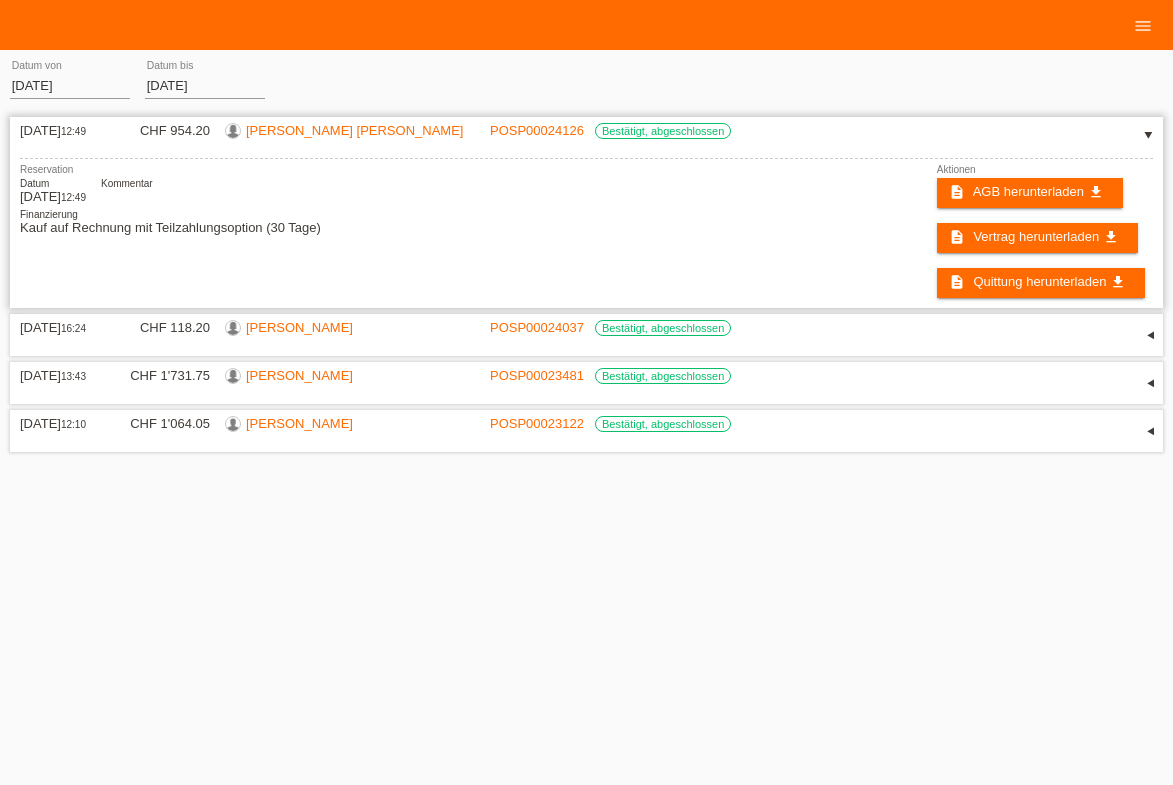 click on "[PERSON_NAME] [PERSON_NAME]" at bounding box center (354, 130) 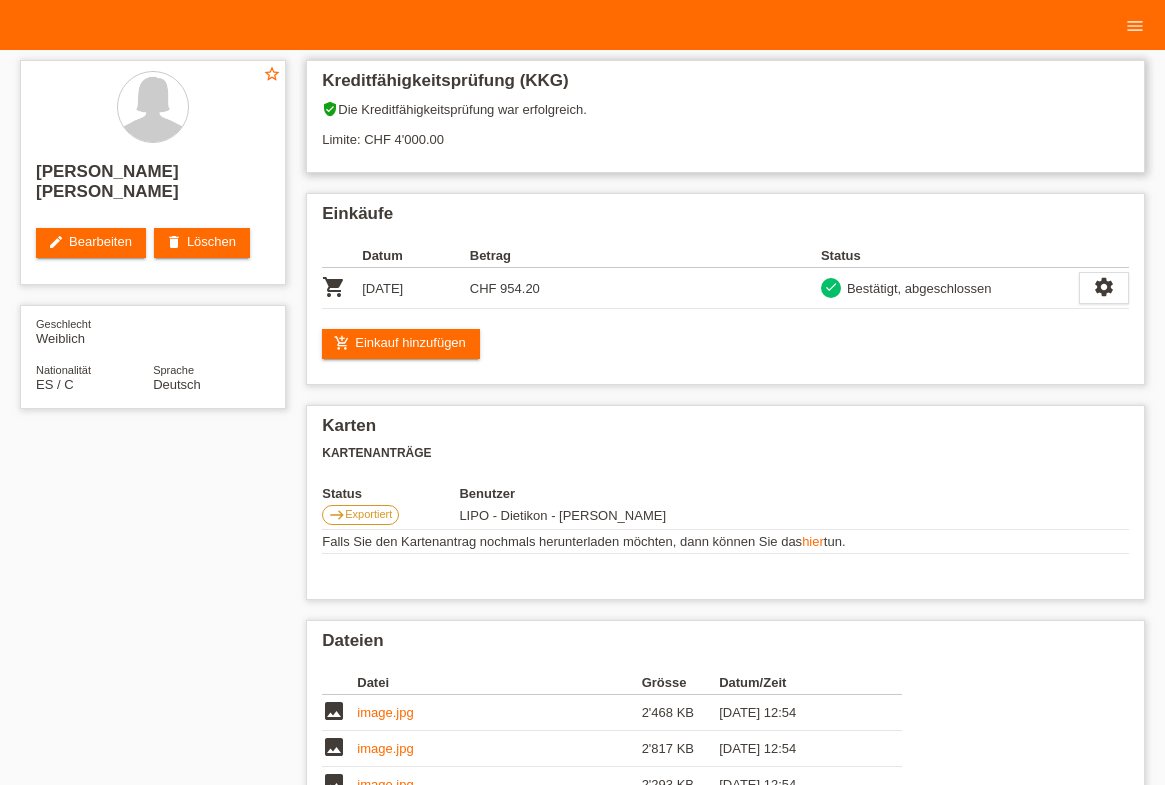 scroll, scrollTop: 0, scrollLeft: 0, axis: both 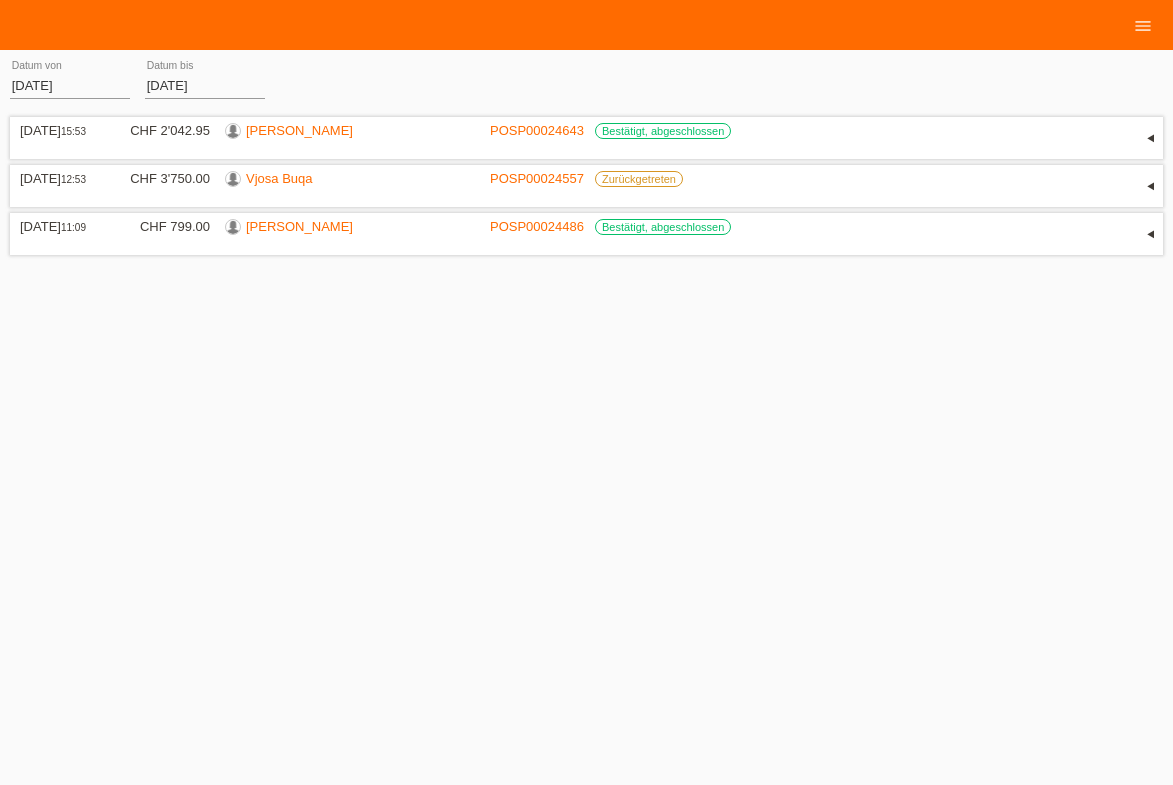 click on "01.07.2025" at bounding box center (70, 85) 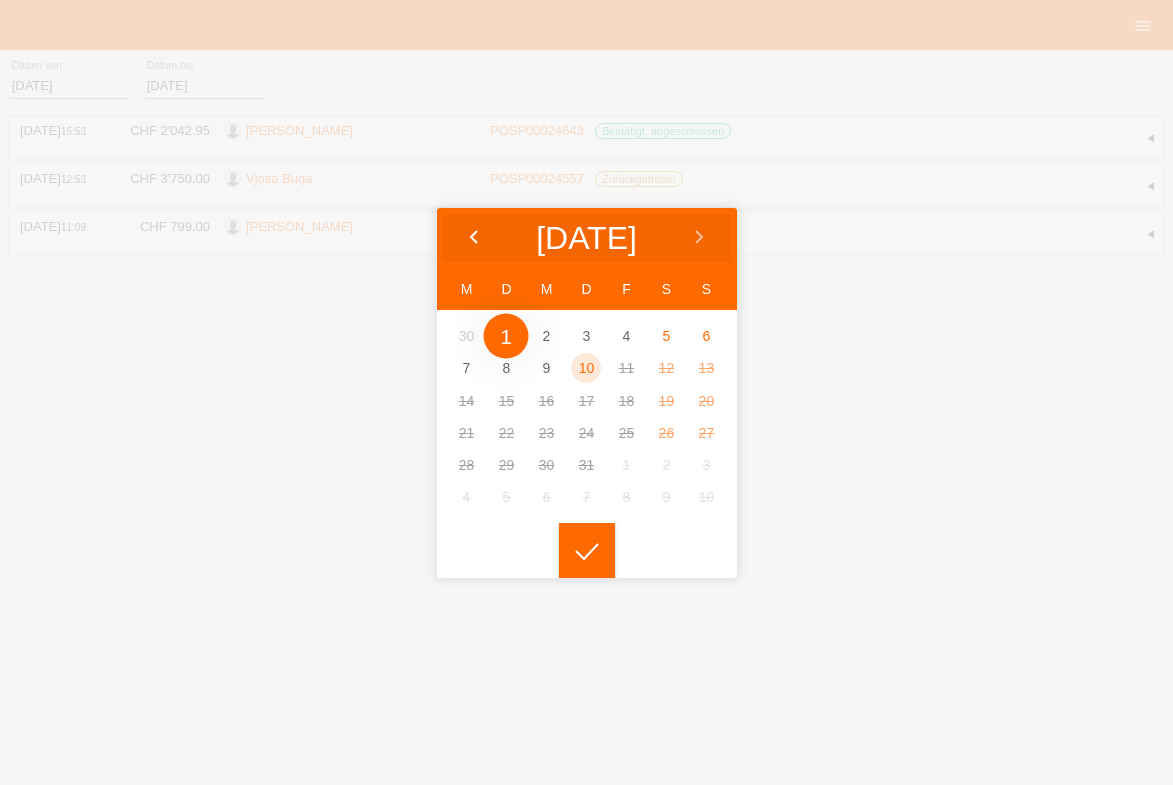 click at bounding box center (474, 238) 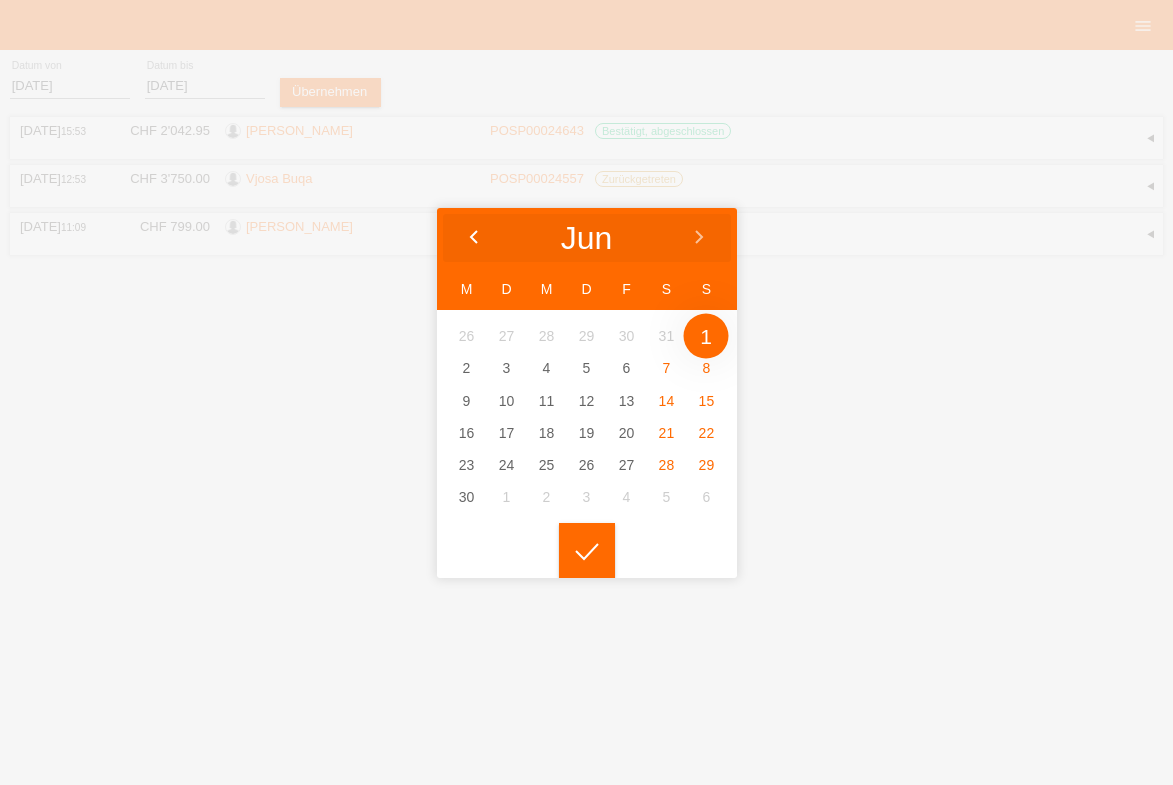 type on "[DATE]" 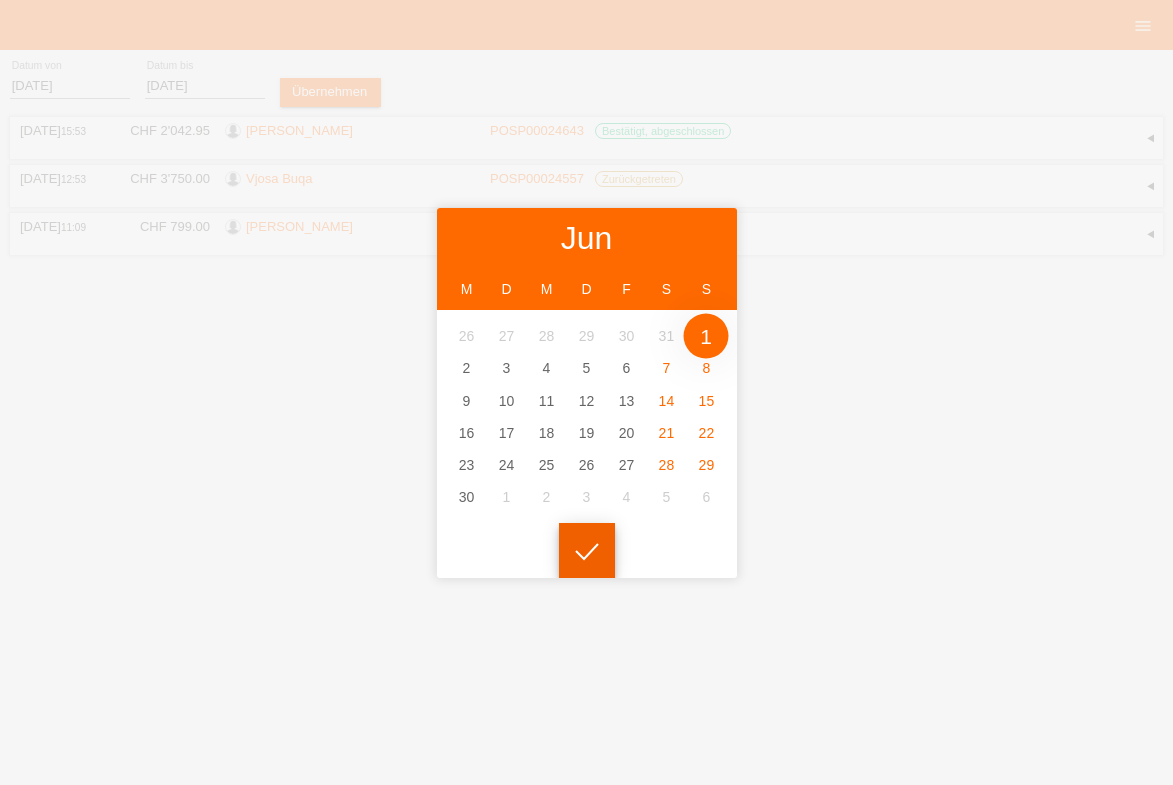 click 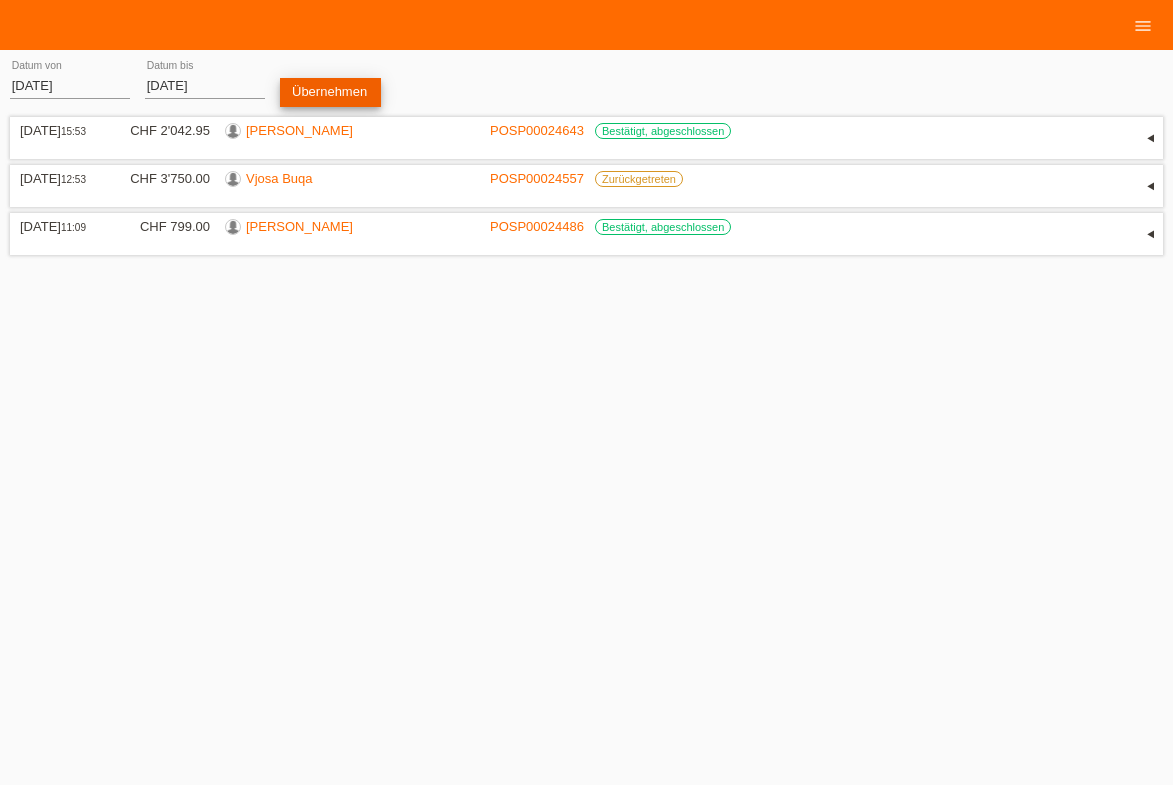 click on "Übernehmen" at bounding box center [330, 92] 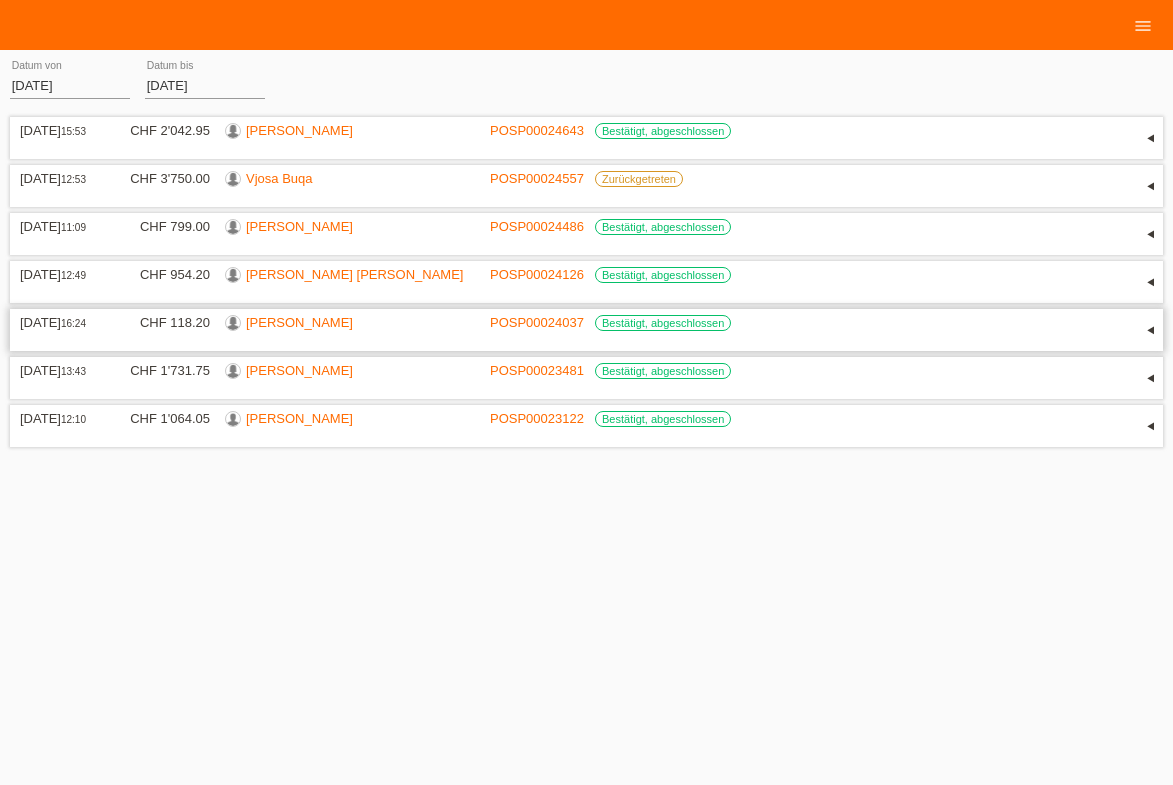 click on "▾" at bounding box center (1148, 330) 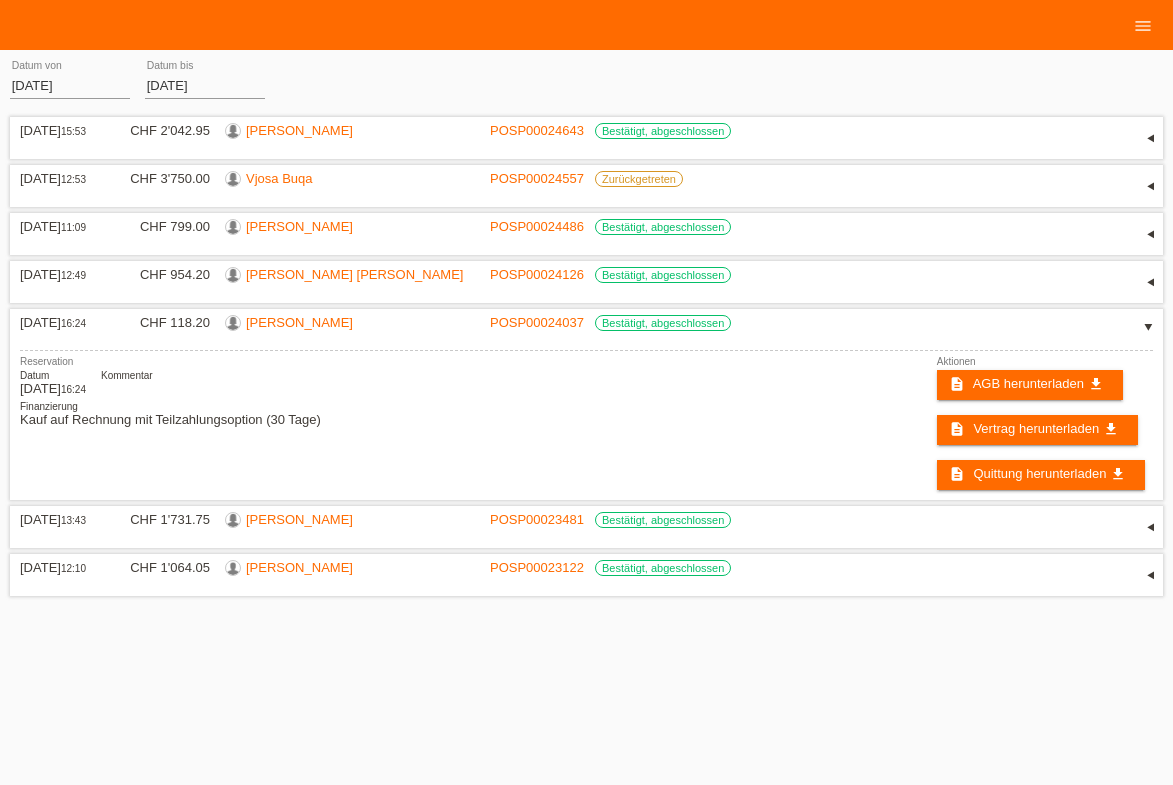 click on "menu" at bounding box center [1143, 26] 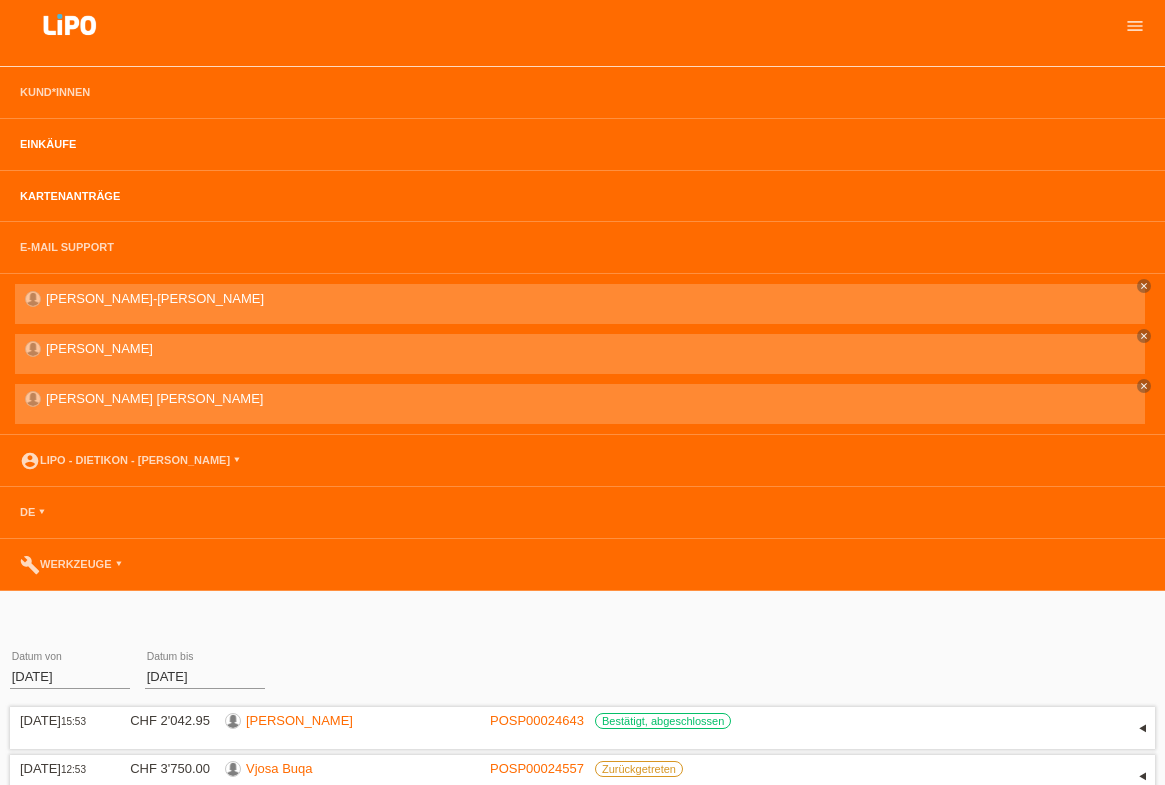 click on "Kartenanträge" at bounding box center [70, 196] 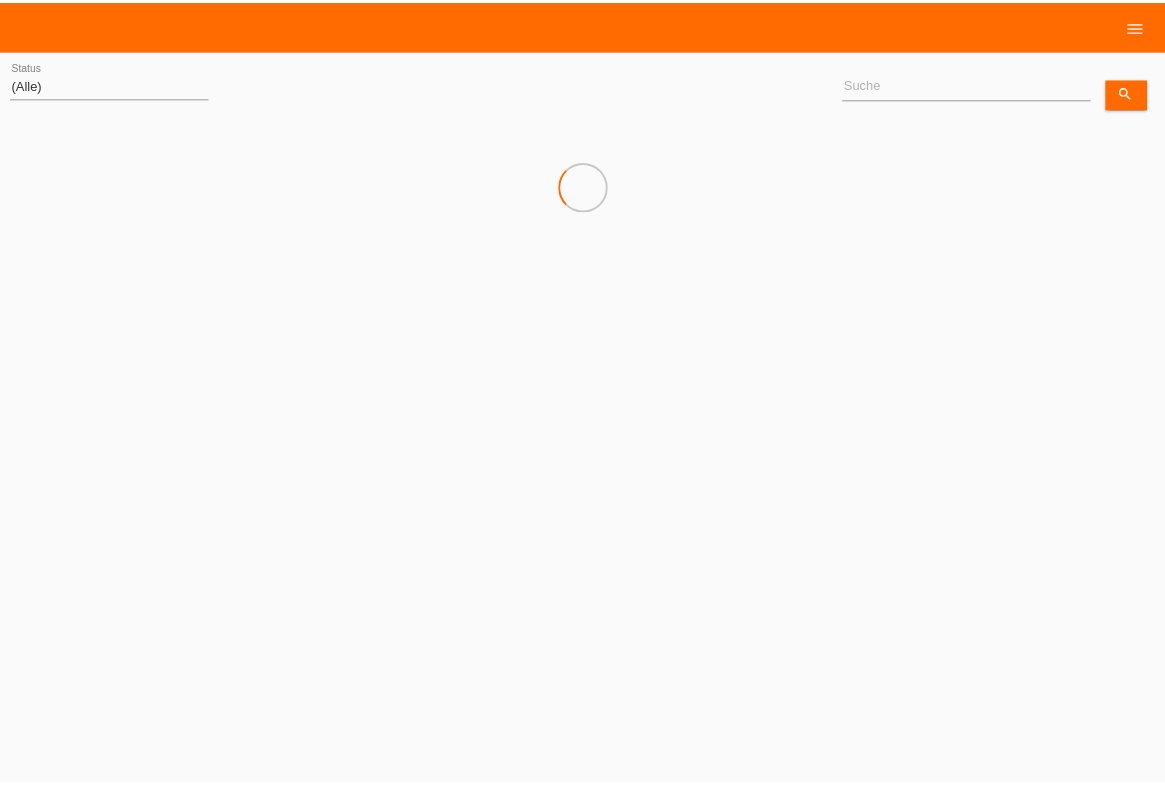 scroll, scrollTop: 0, scrollLeft: 0, axis: both 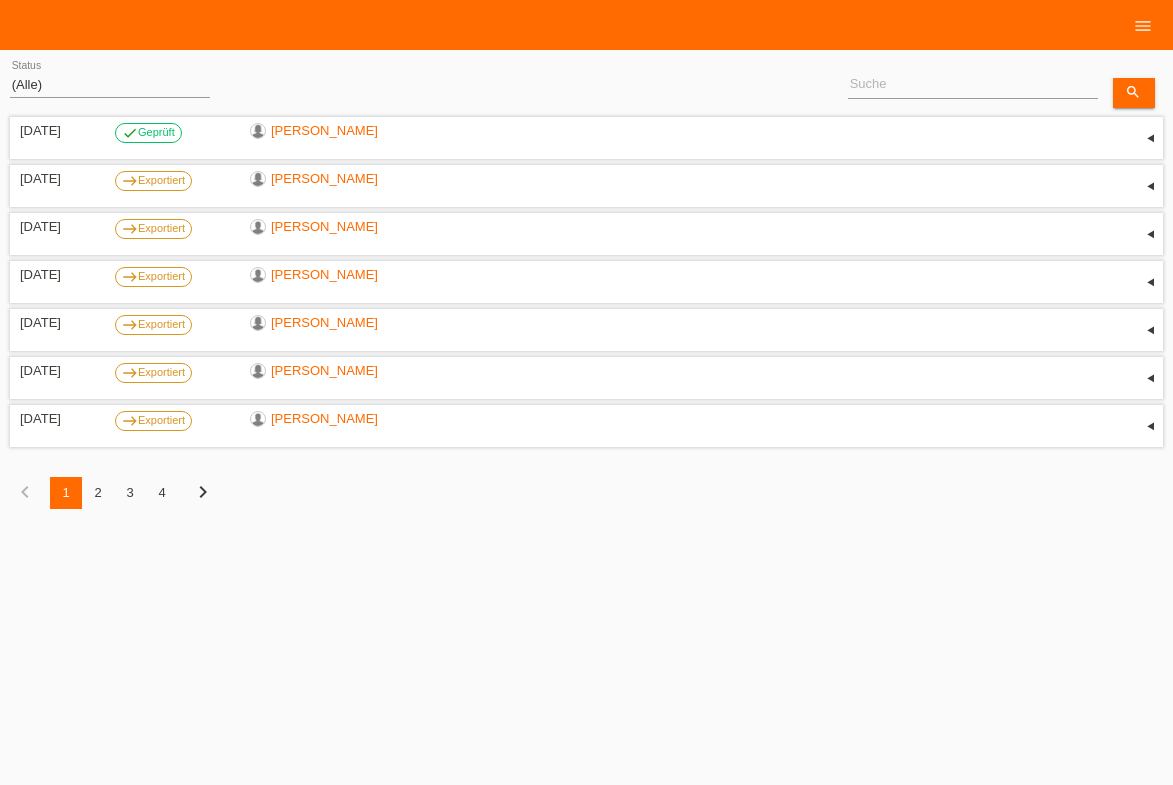 click on "2" at bounding box center [98, 493] 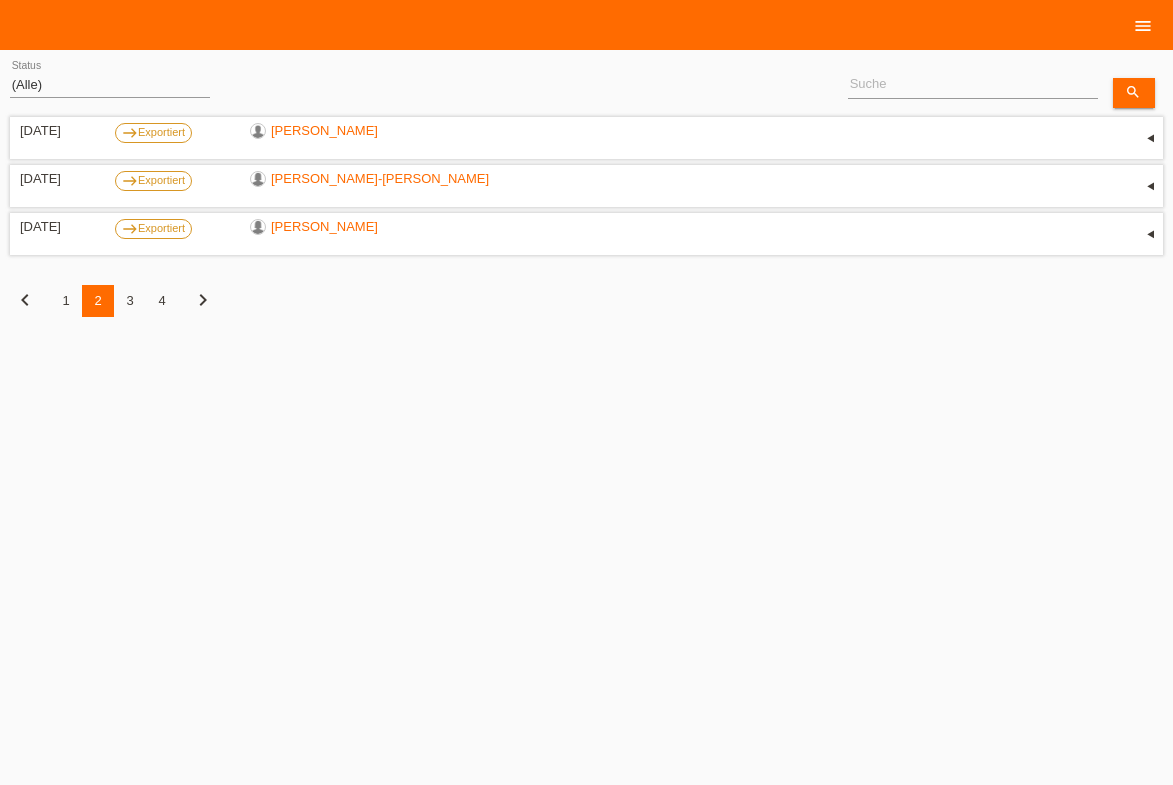 click on "menu" at bounding box center (1143, 26) 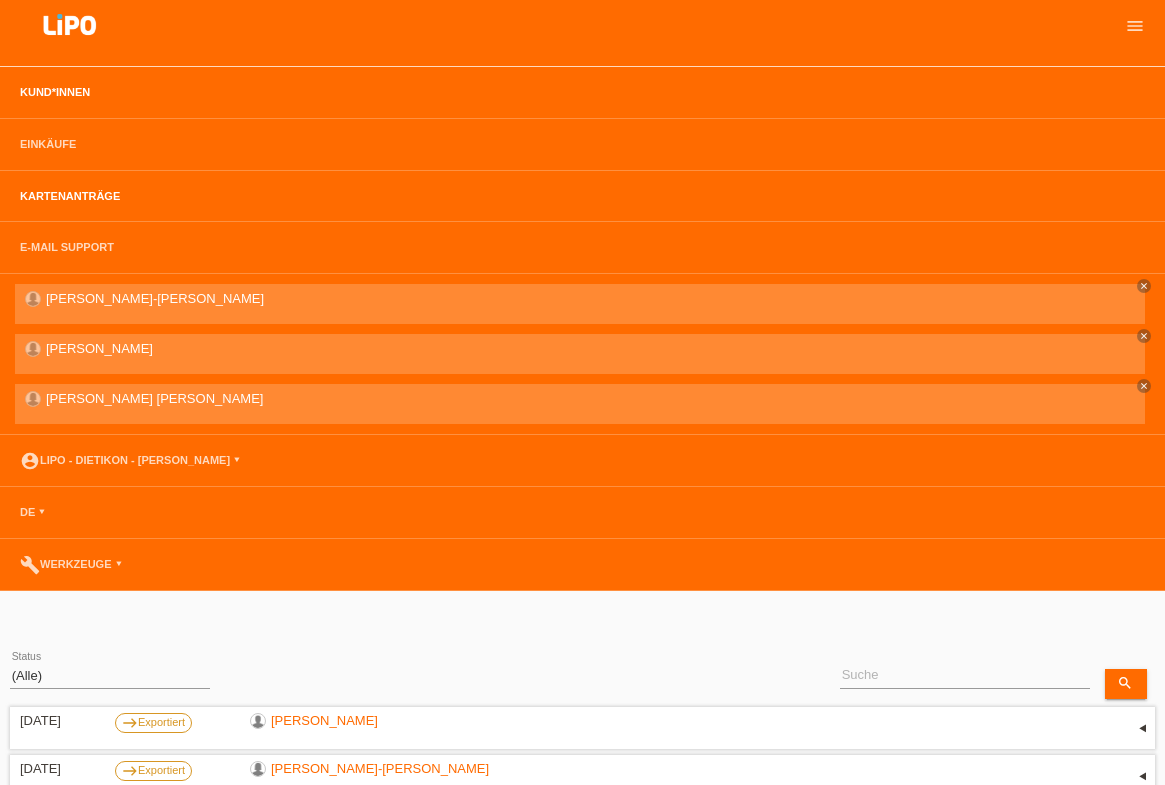 click on "Kund*innen" at bounding box center [55, 92] 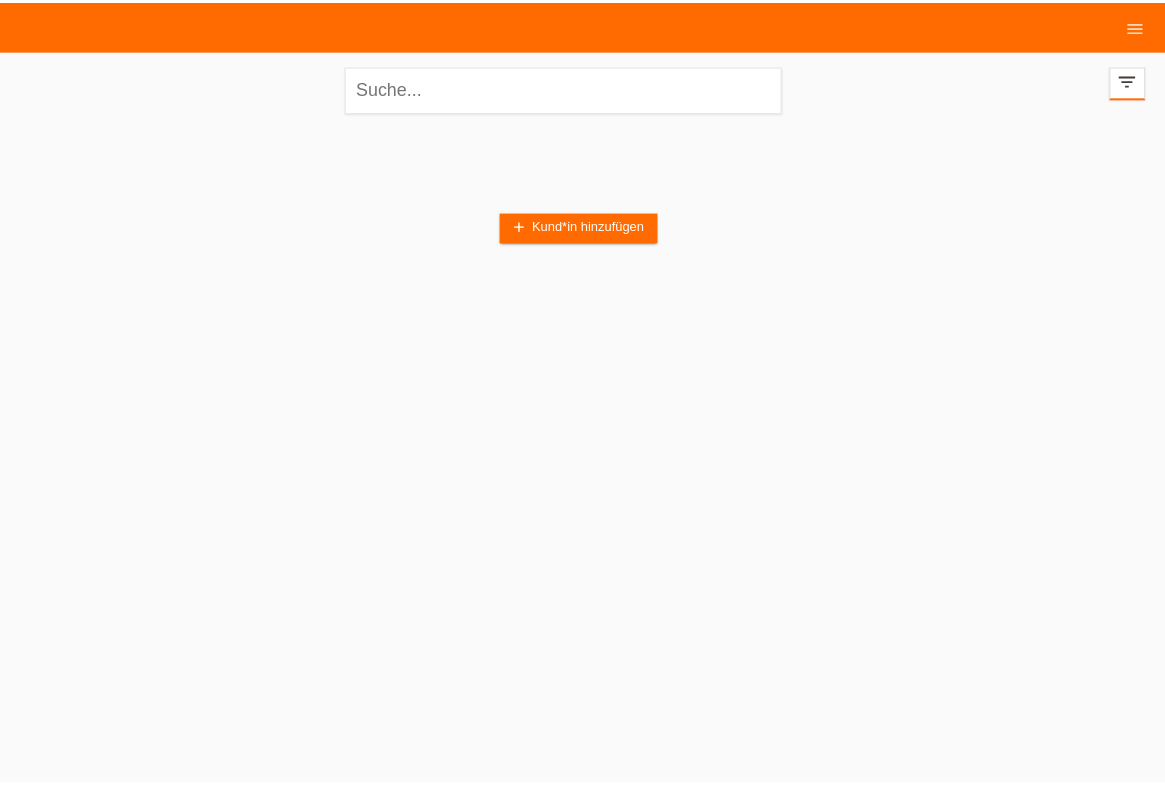 scroll, scrollTop: 0, scrollLeft: 0, axis: both 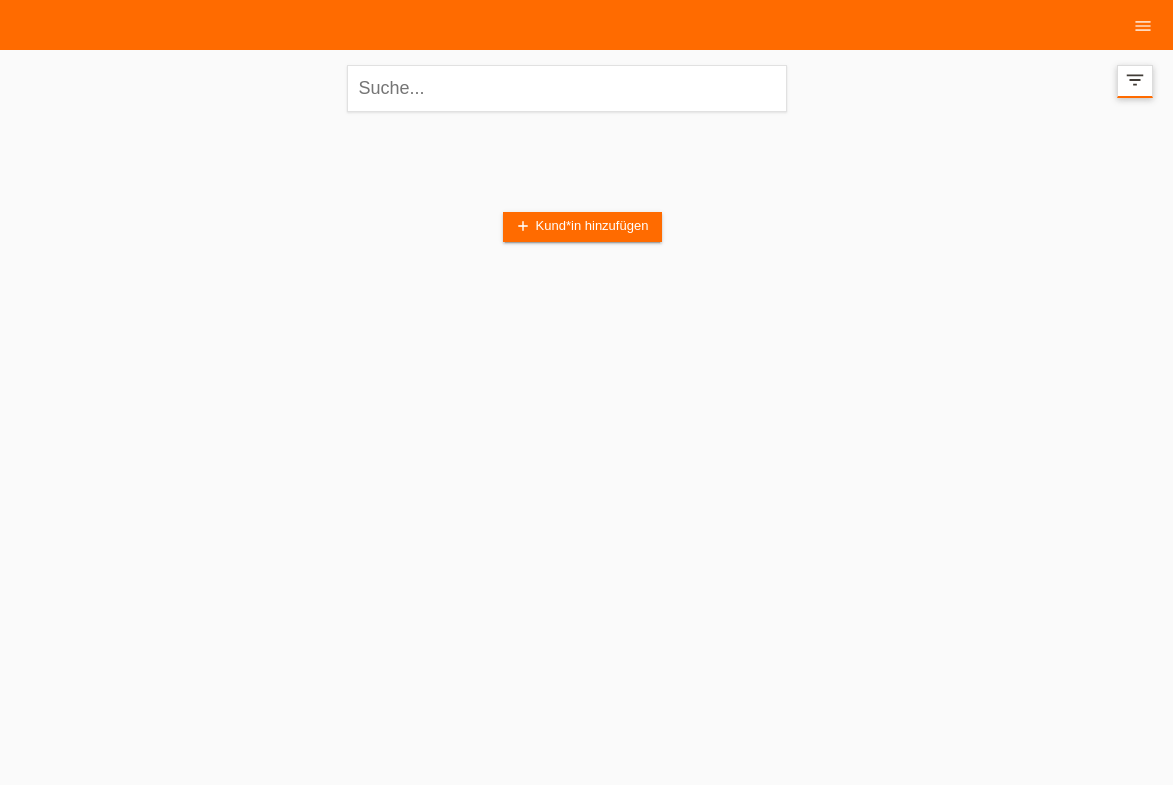 click on "filter_list" at bounding box center (1135, 81) 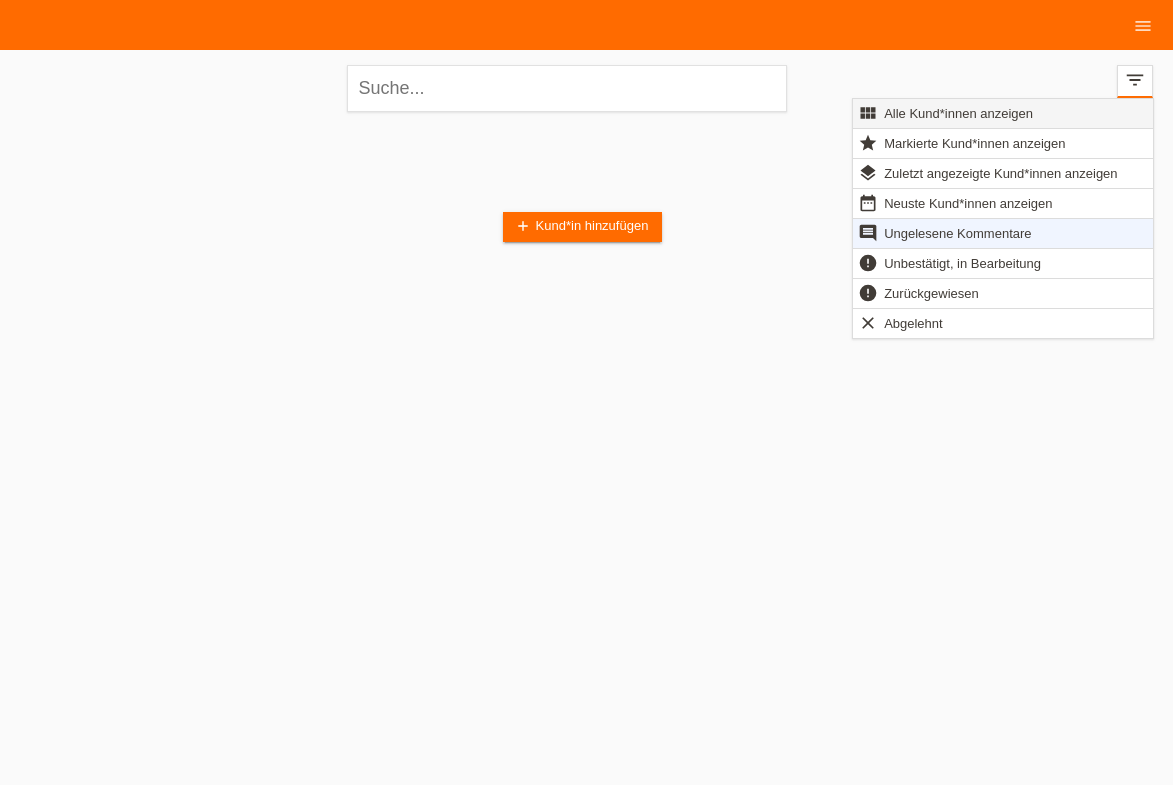 click on "Alle Kund*innen anzeigen" at bounding box center [958, 113] 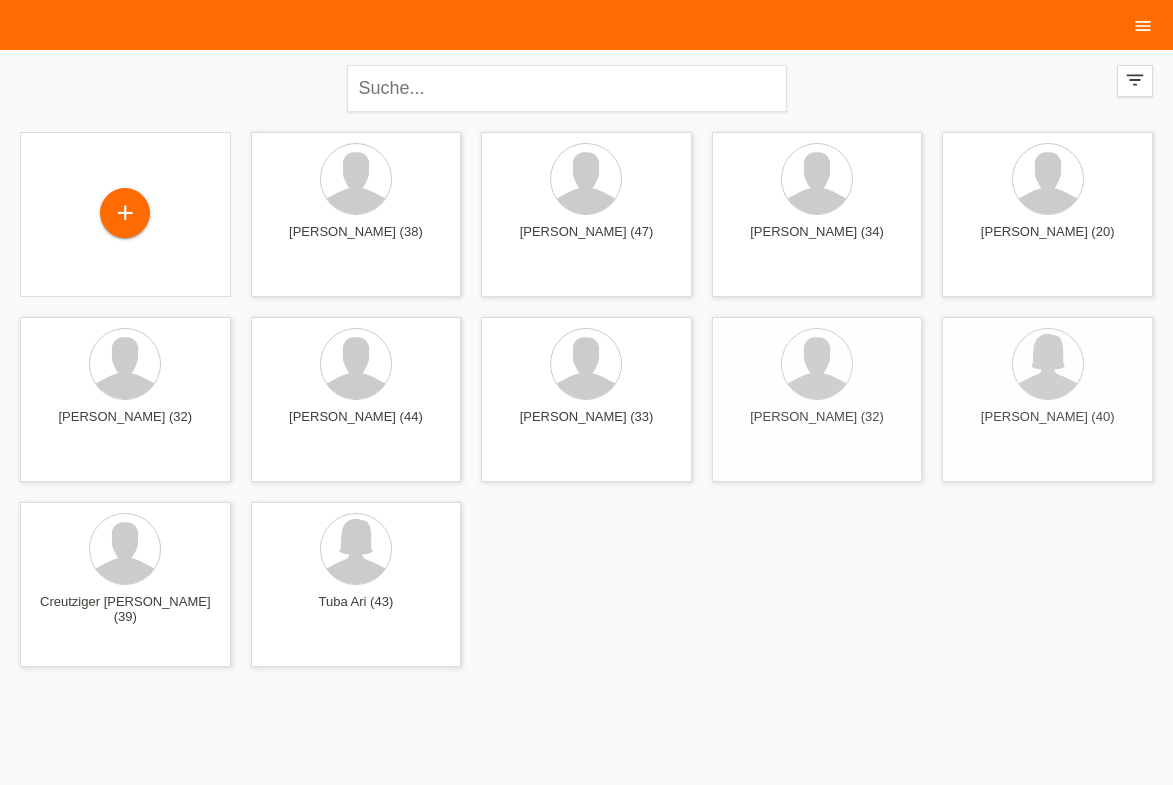 click on "menu" at bounding box center (1143, 26) 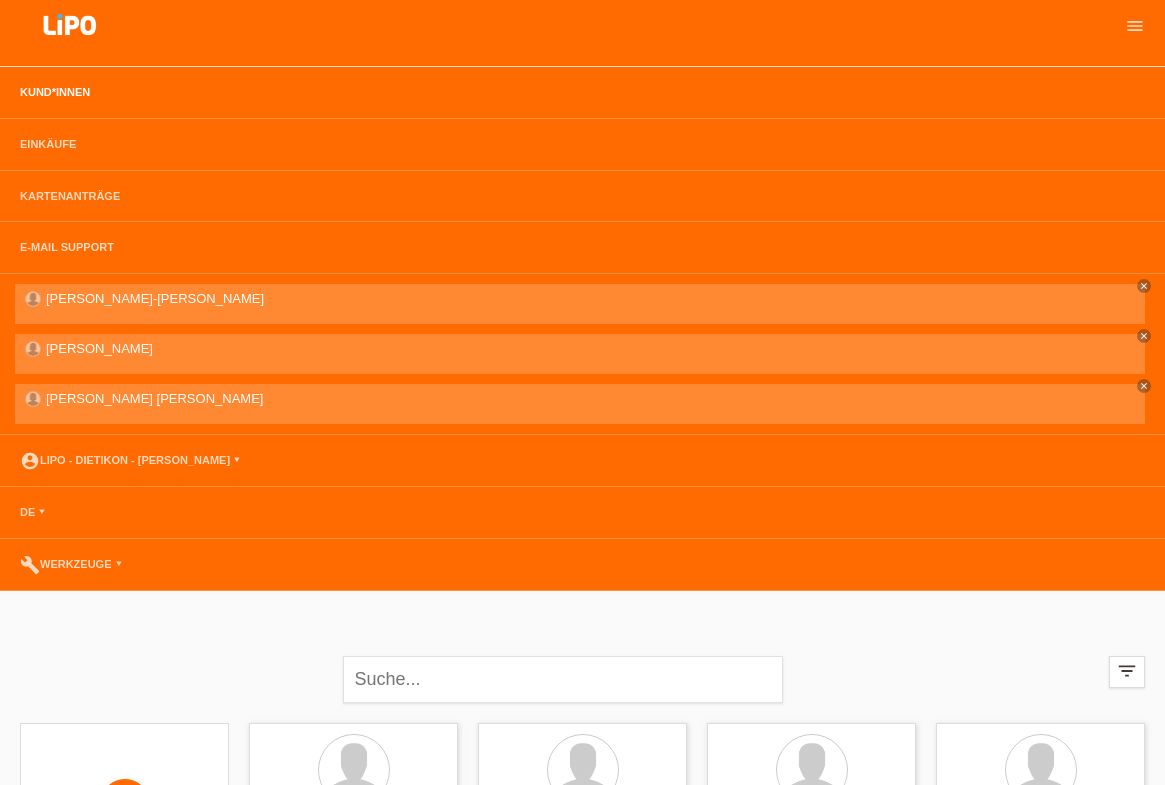 click on "account_circle  LIPO - Dietikon - [PERSON_NAME] ▾" at bounding box center (582, 461) 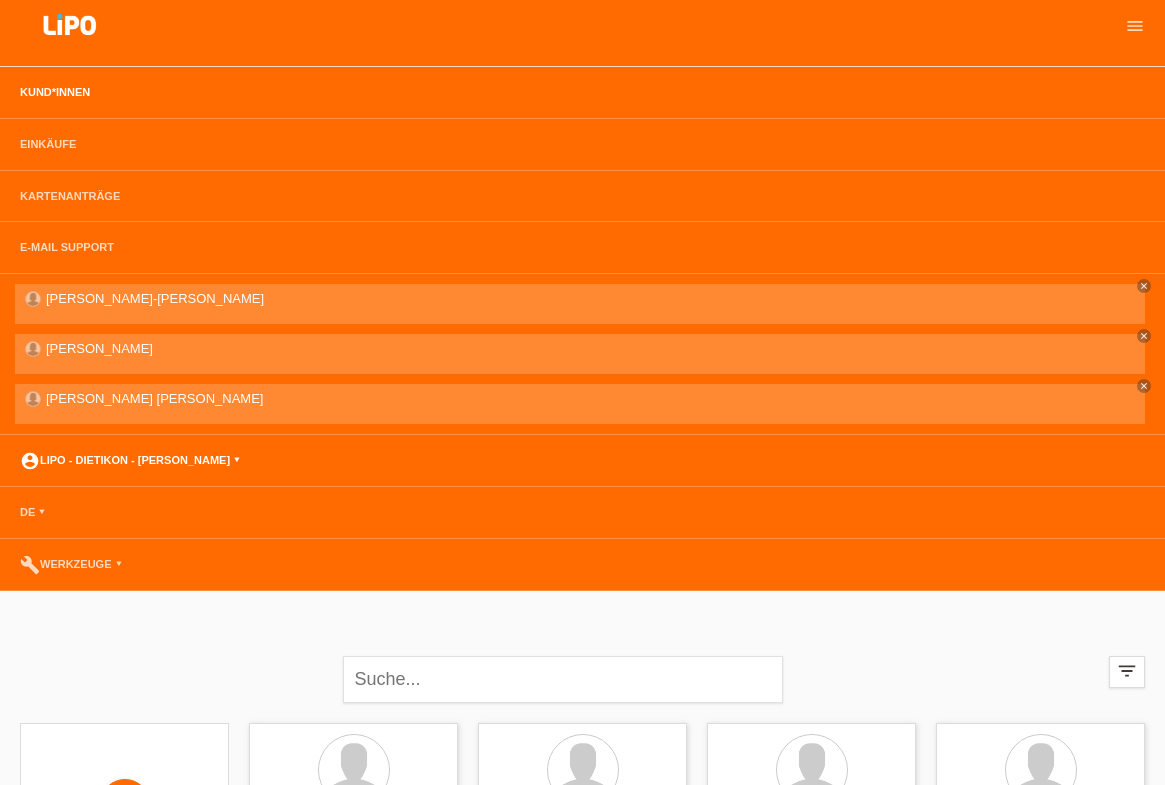 click on "account_circle  LIPO - Dietikon - [PERSON_NAME] ▾" at bounding box center (130, 460) 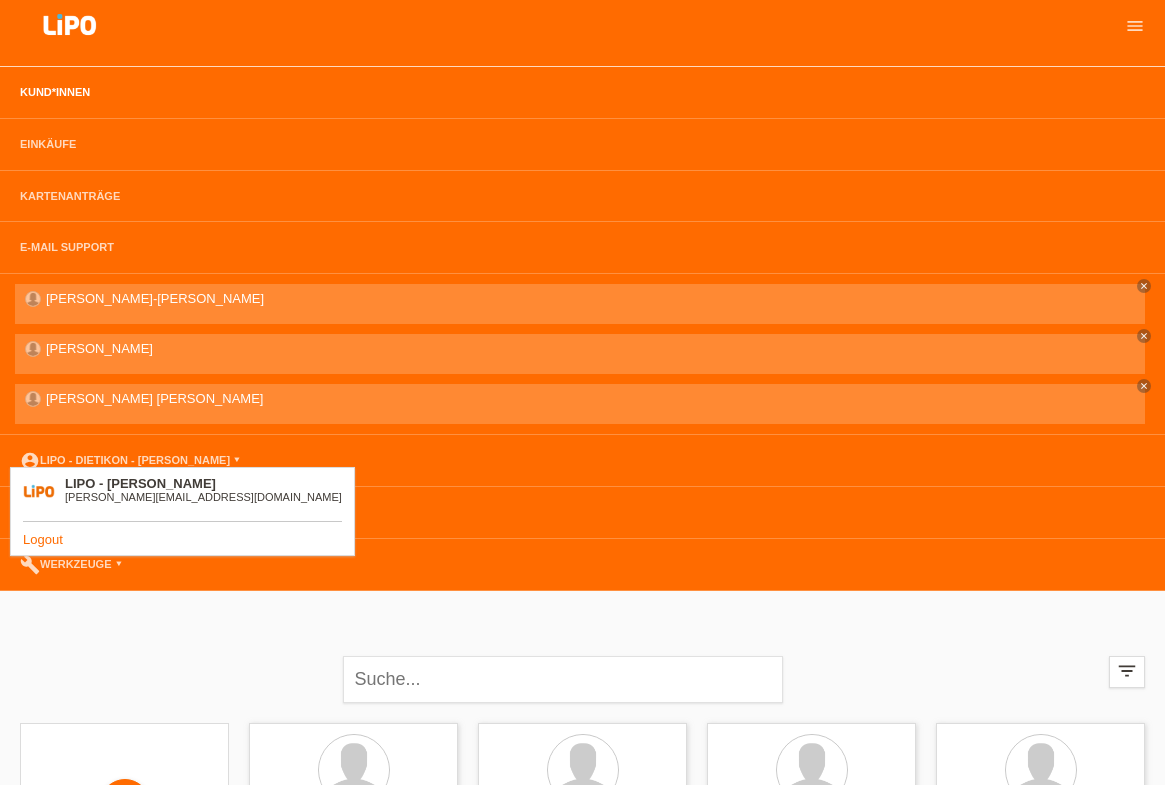 click on "Logout" at bounding box center (43, 539) 